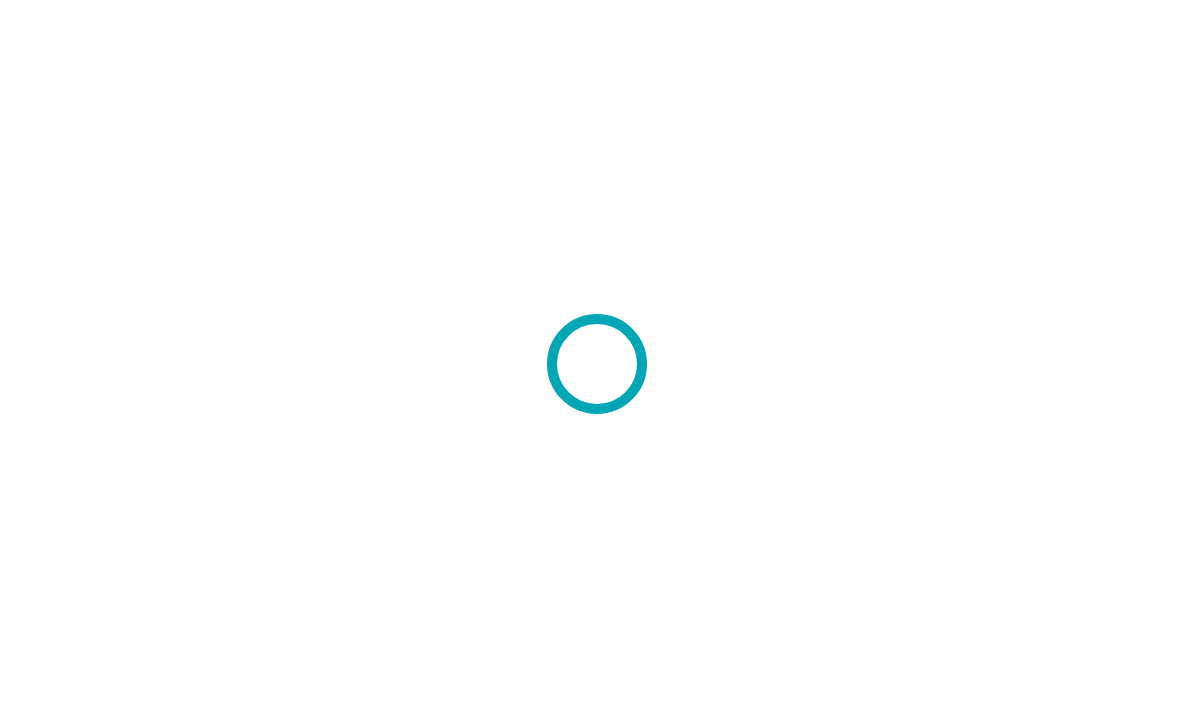 scroll, scrollTop: 0, scrollLeft: 0, axis: both 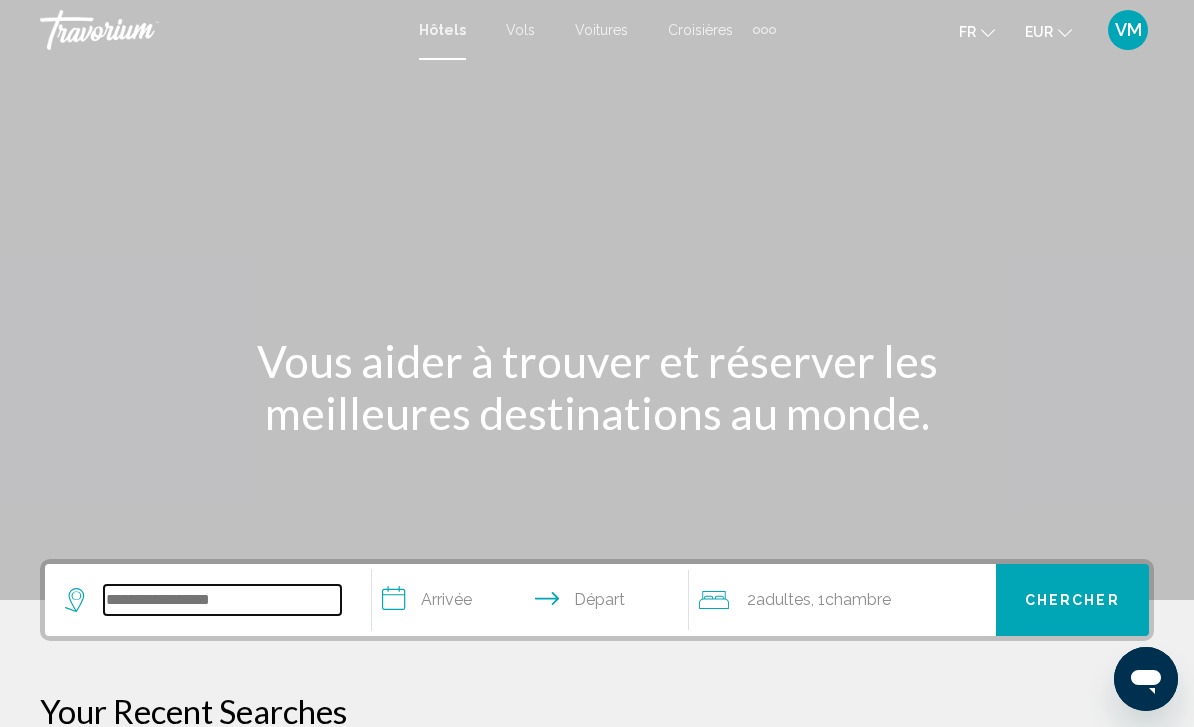 click at bounding box center (222, 600) 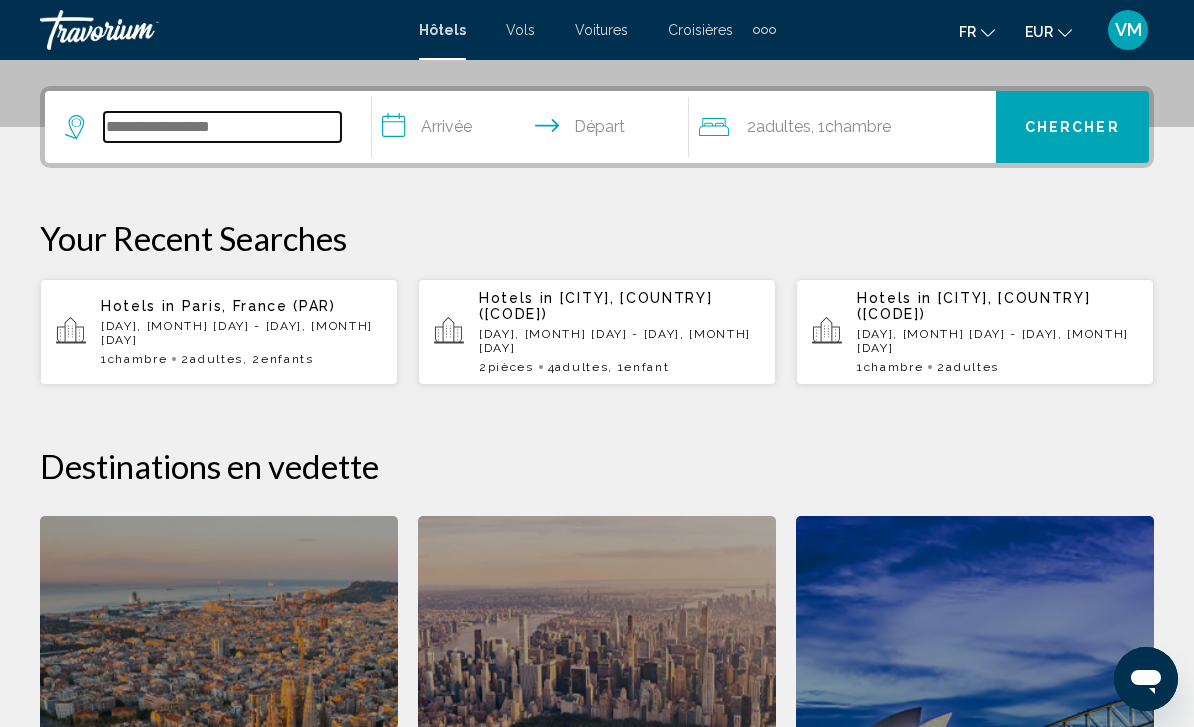 scroll, scrollTop: 494, scrollLeft: 0, axis: vertical 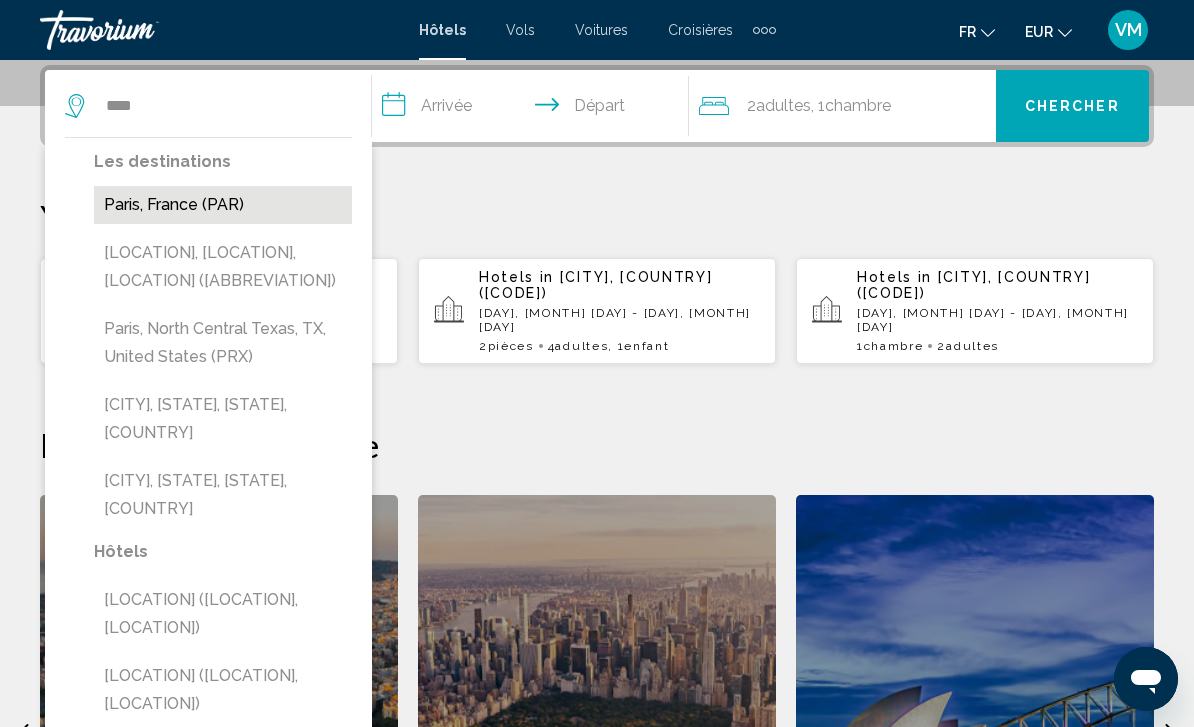 click on "Paris, France (PAR)" at bounding box center [223, 205] 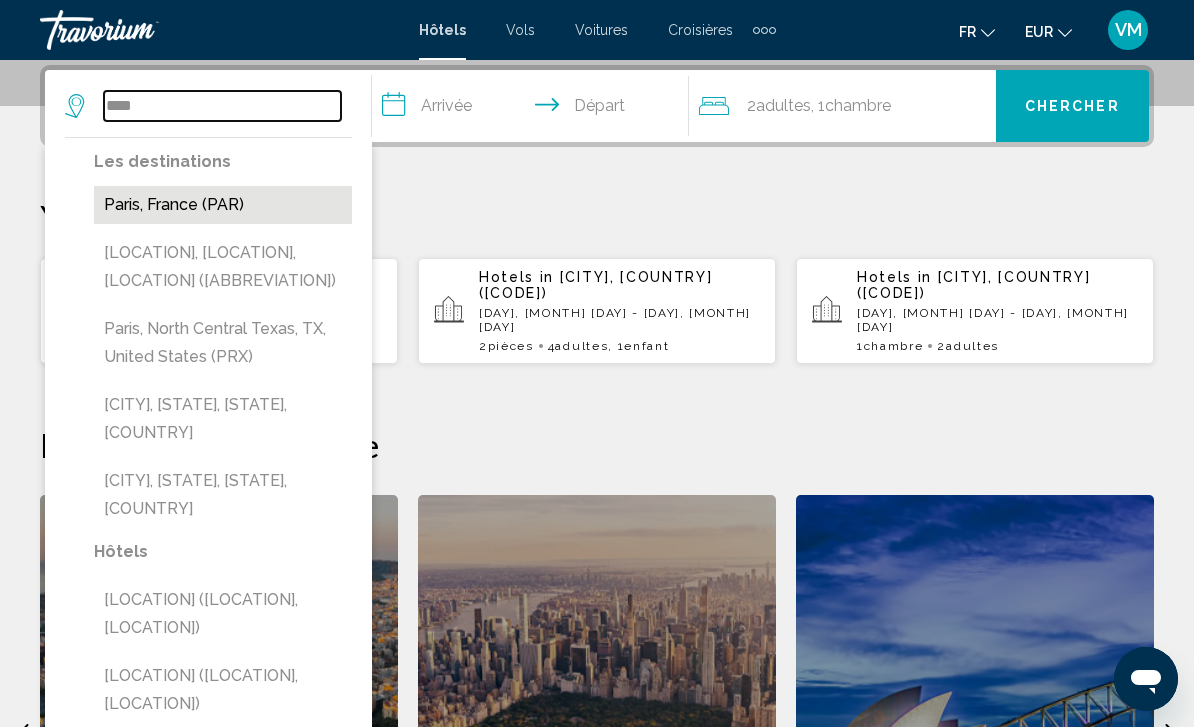 type on "**********" 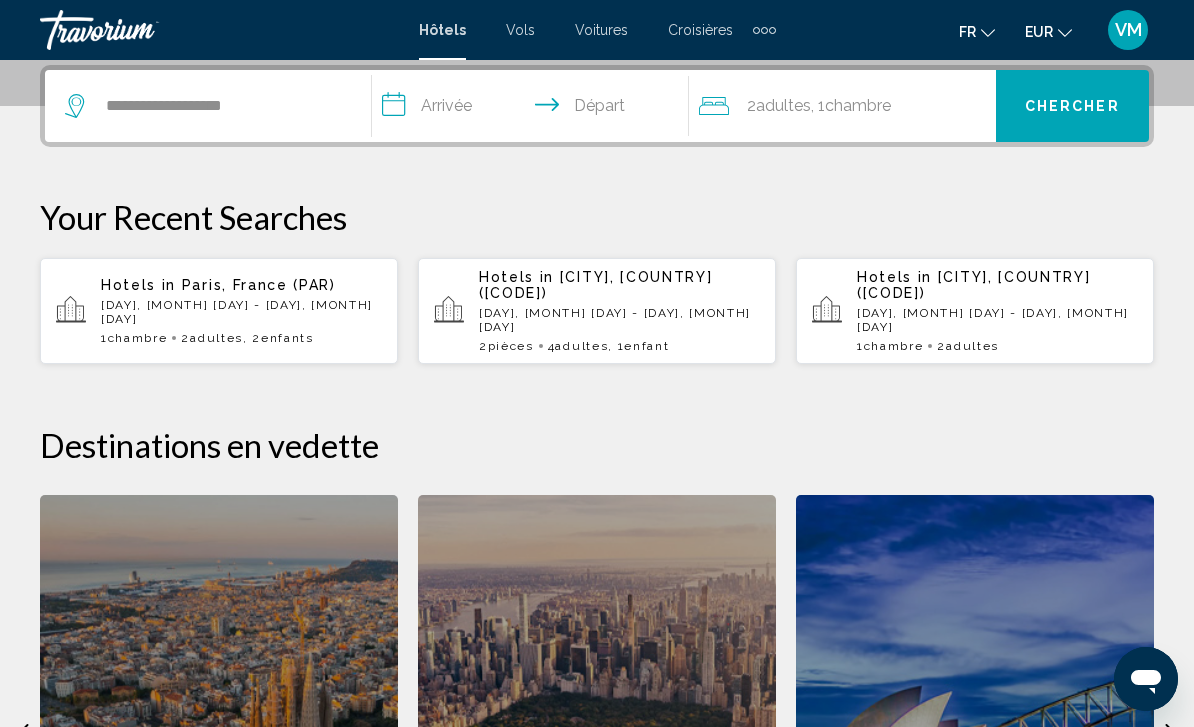 click on "**********" at bounding box center [534, 109] 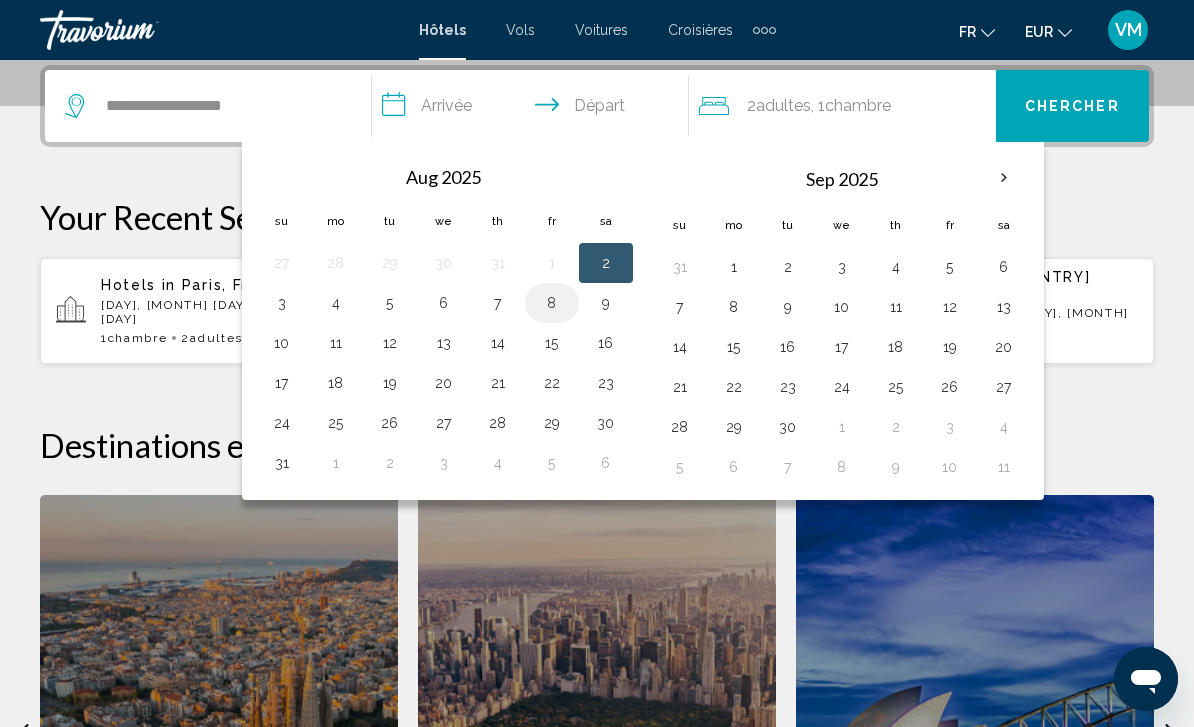 click on "8" at bounding box center [552, 303] 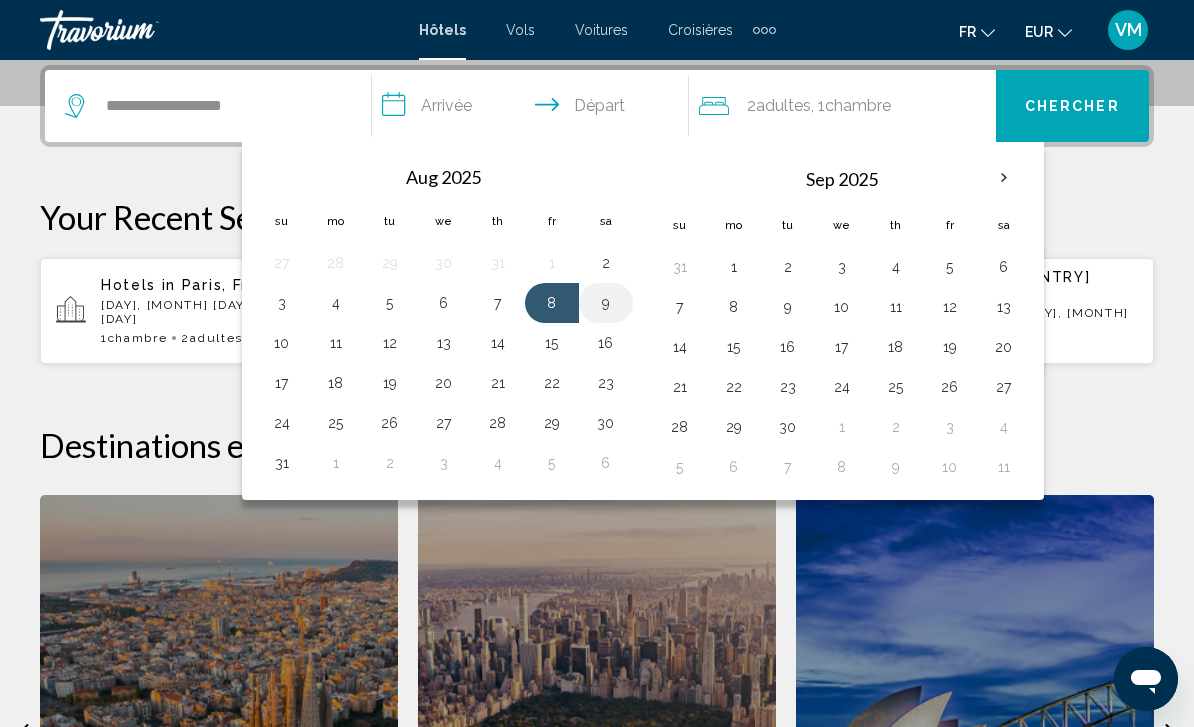 click on "9" at bounding box center (606, 303) 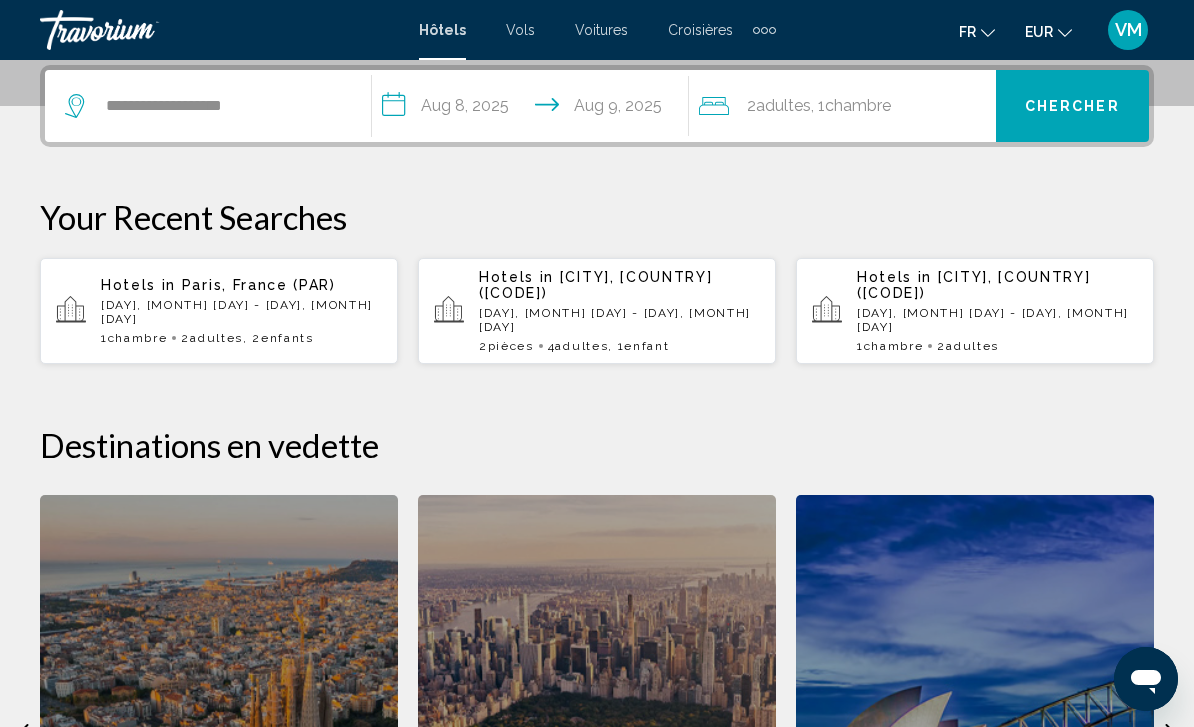 click on "Chambre" 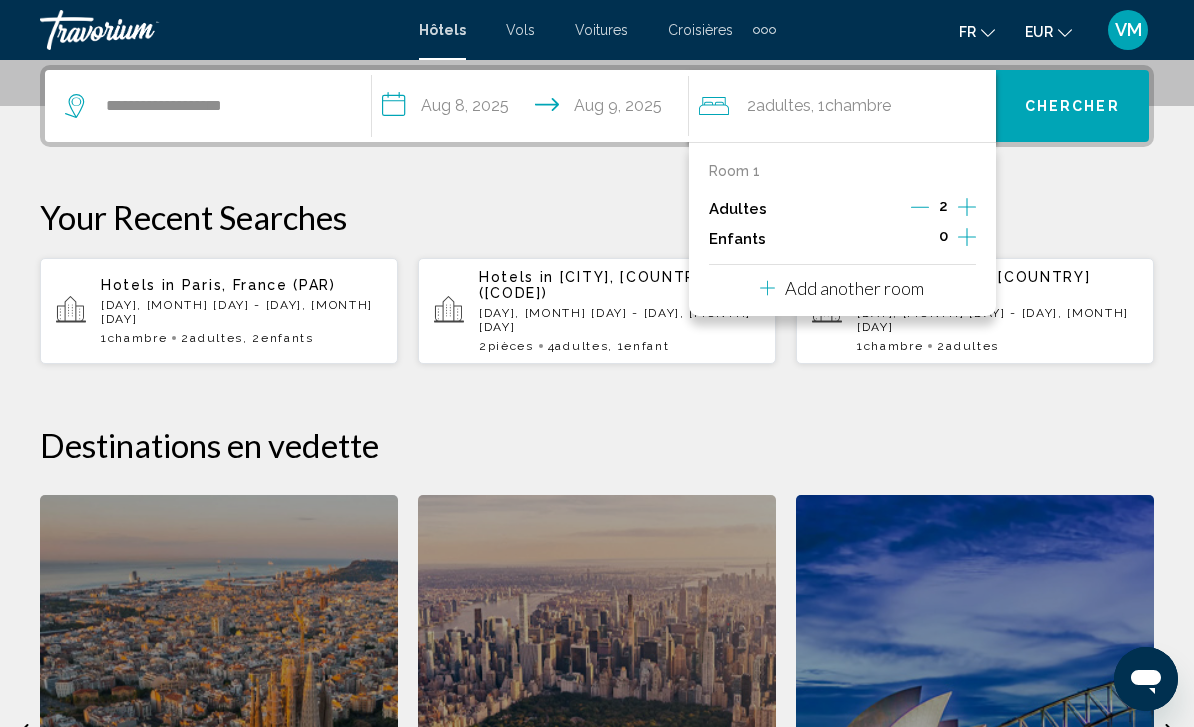click 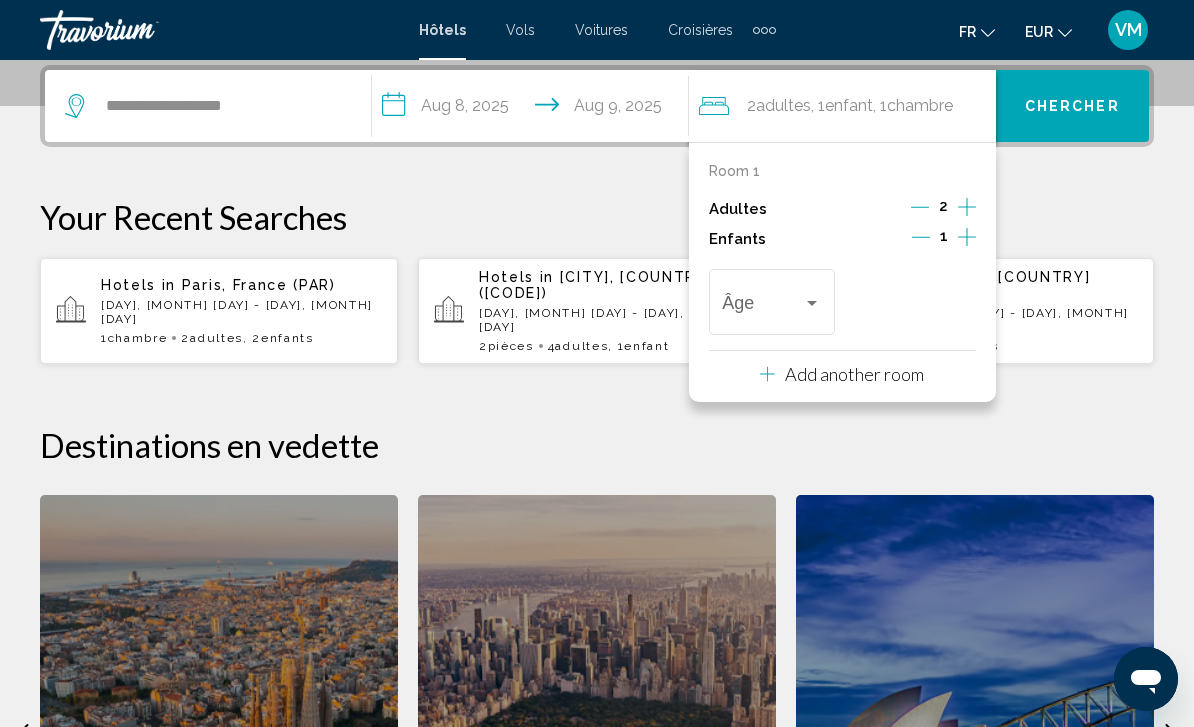 click 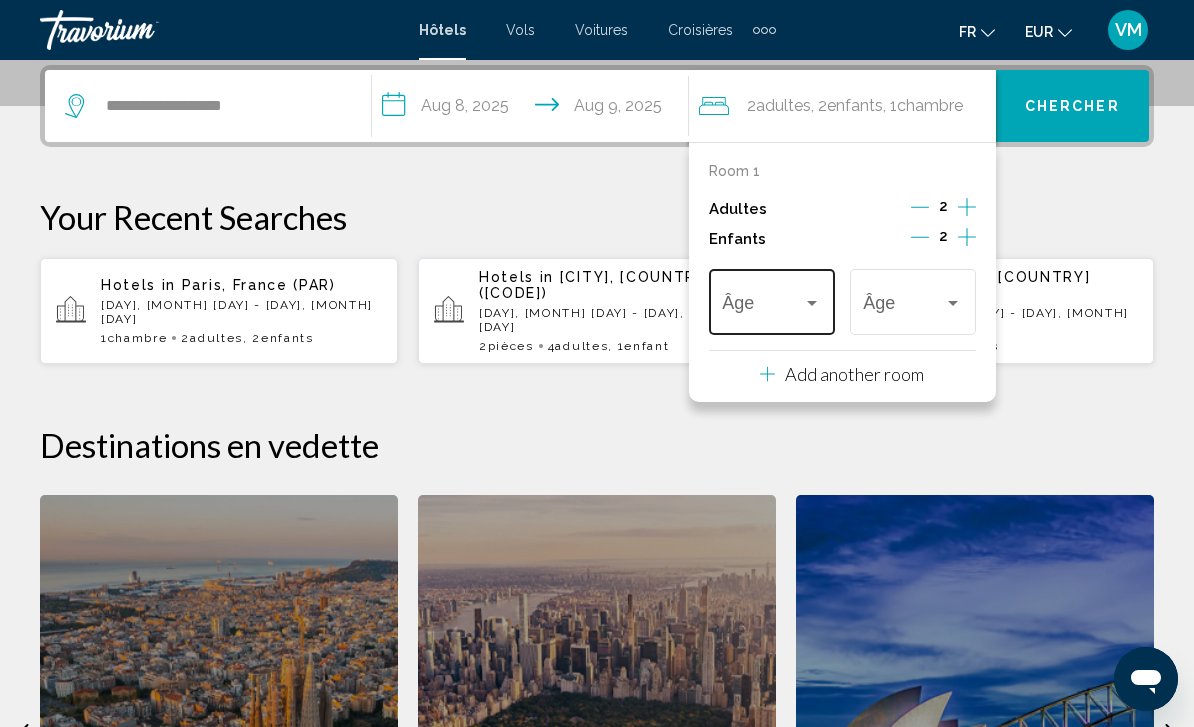 click at bounding box center [762, 307] 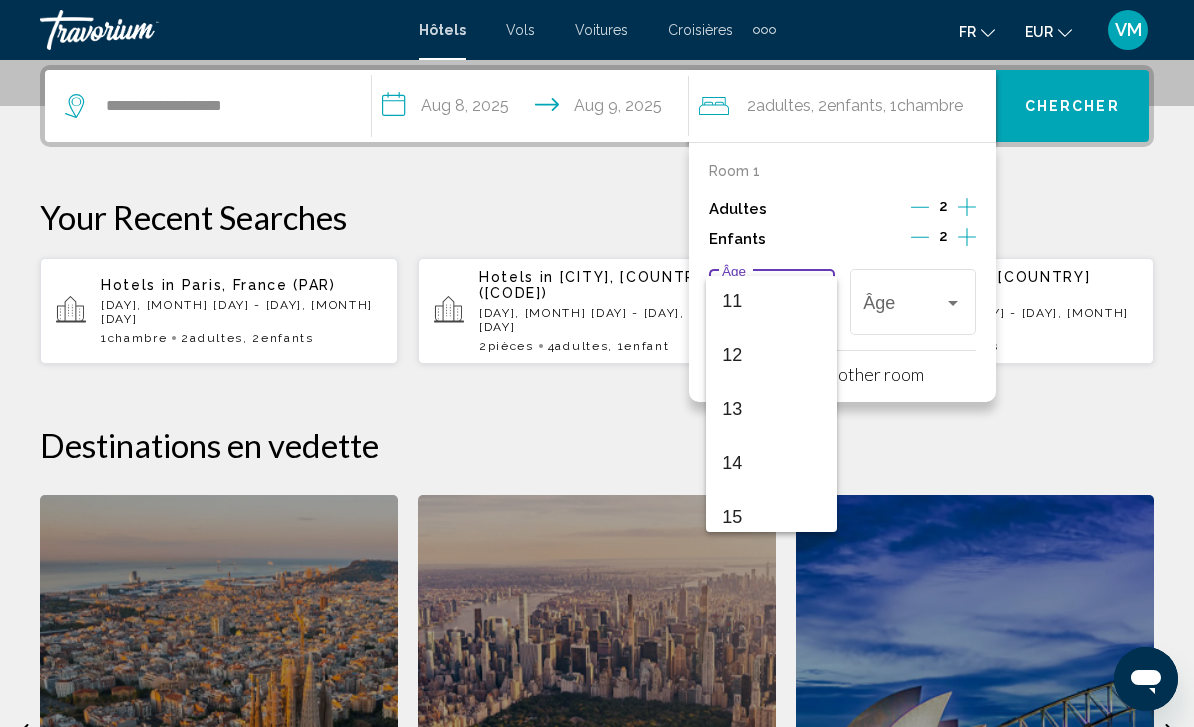 scroll, scrollTop: 580, scrollLeft: 0, axis: vertical 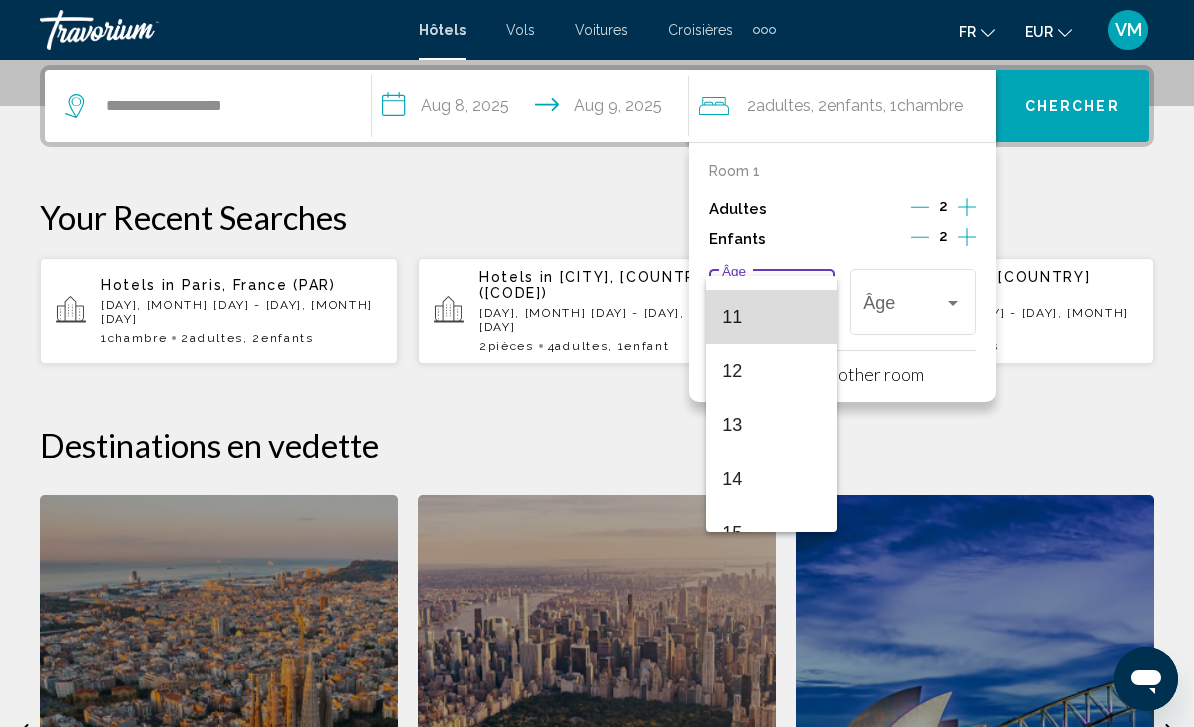 click on "11" at bounding box center [771, 317] 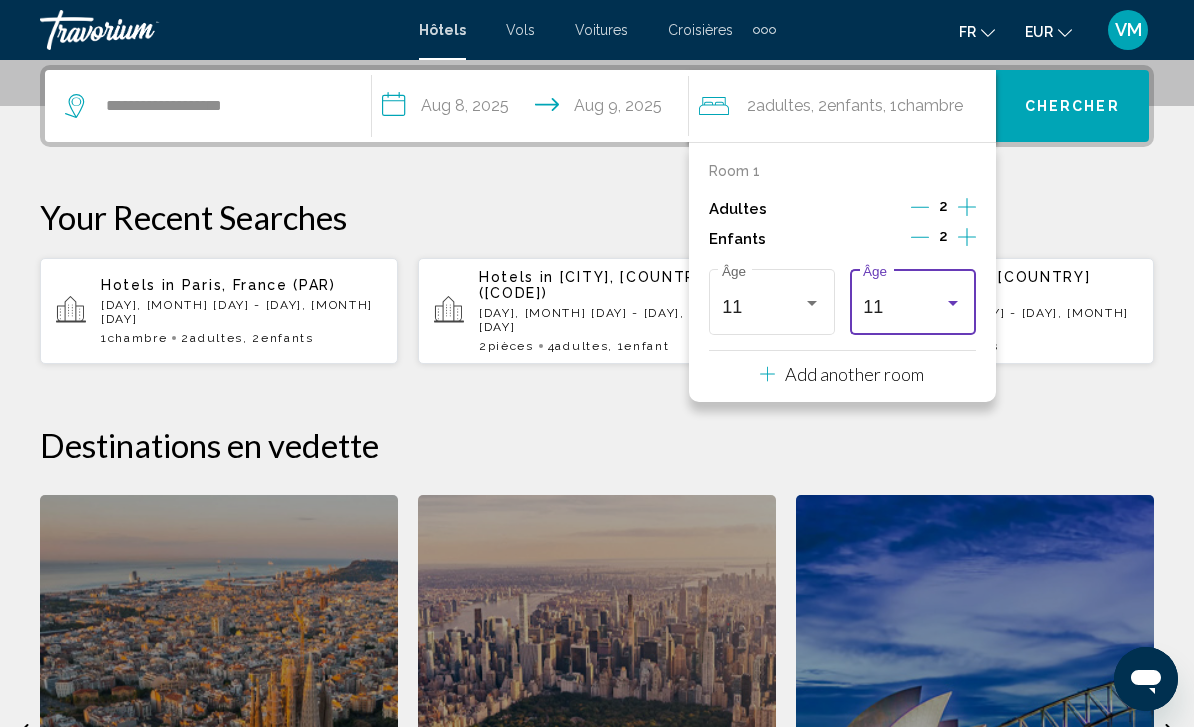 click on "11" at bounding box center [903, 307] 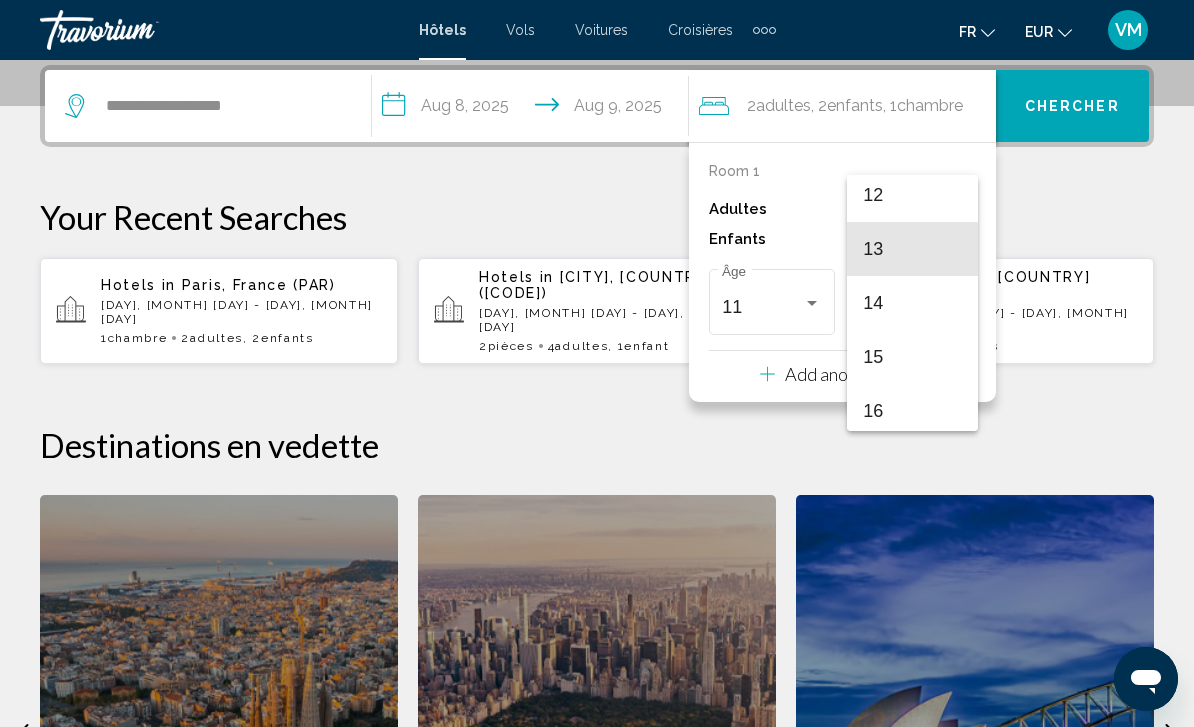 scroll, scrollTop: 653, scrollLeft: 0, axis: vertical 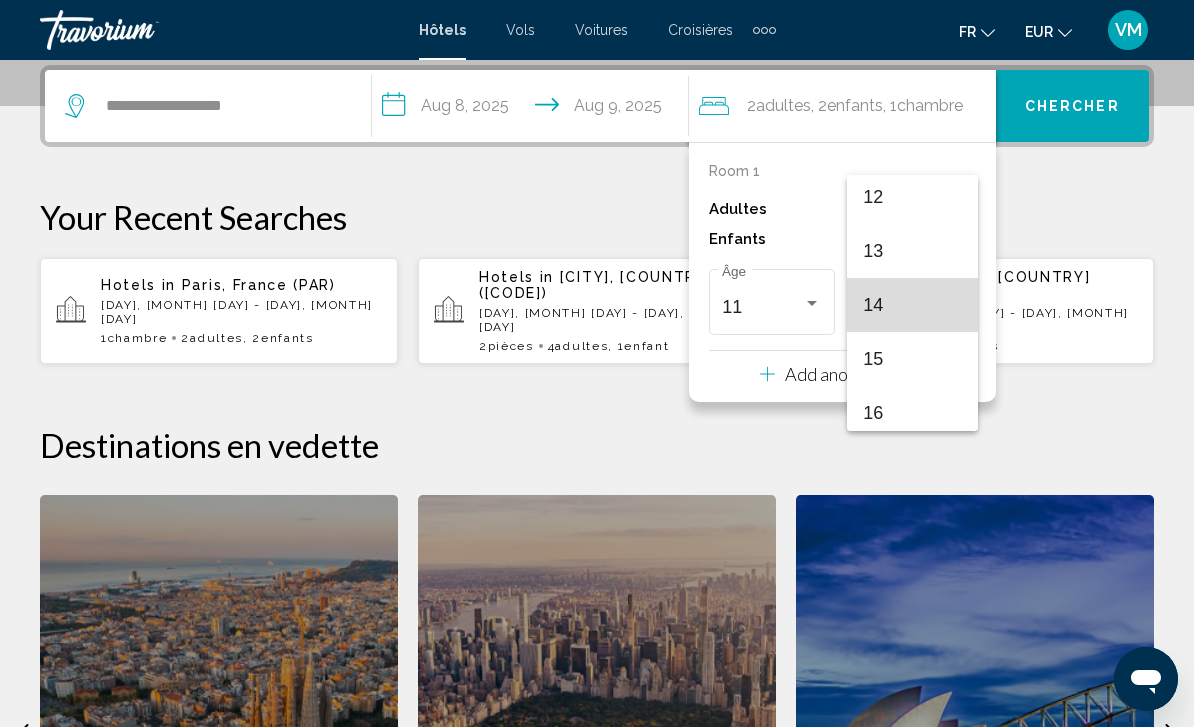 click on "14" at bounding box center [912, 305] 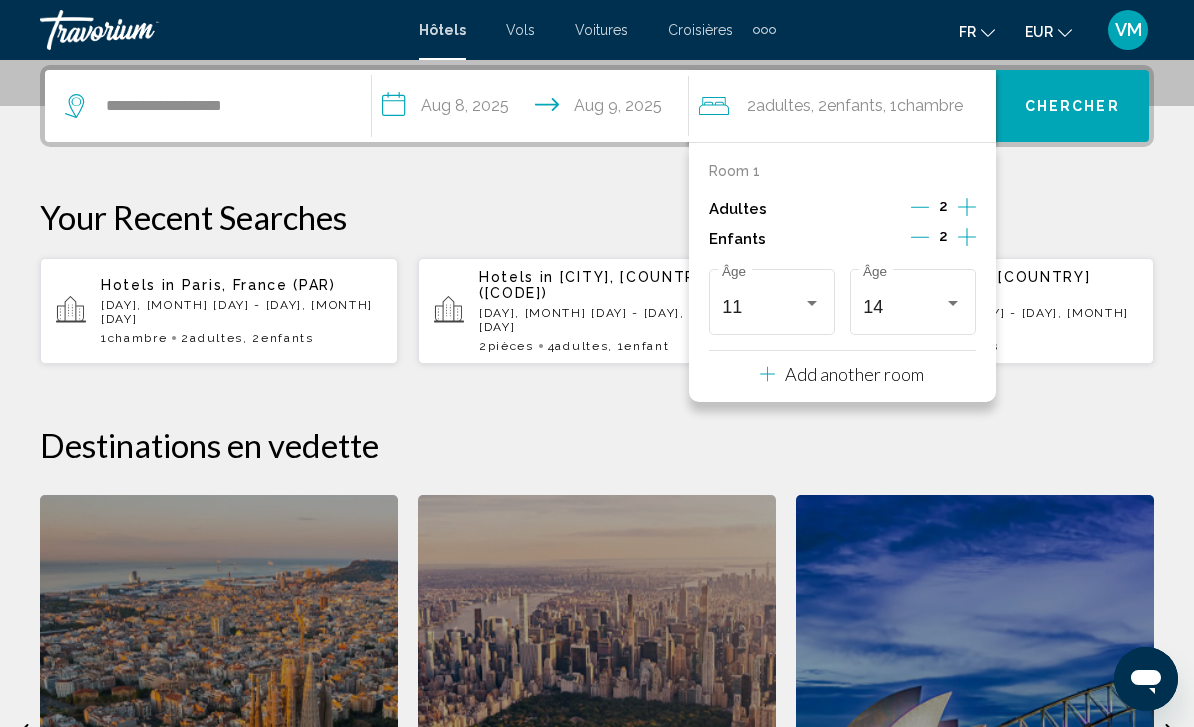click on "Chercher" at bounding box center (1072, 107) 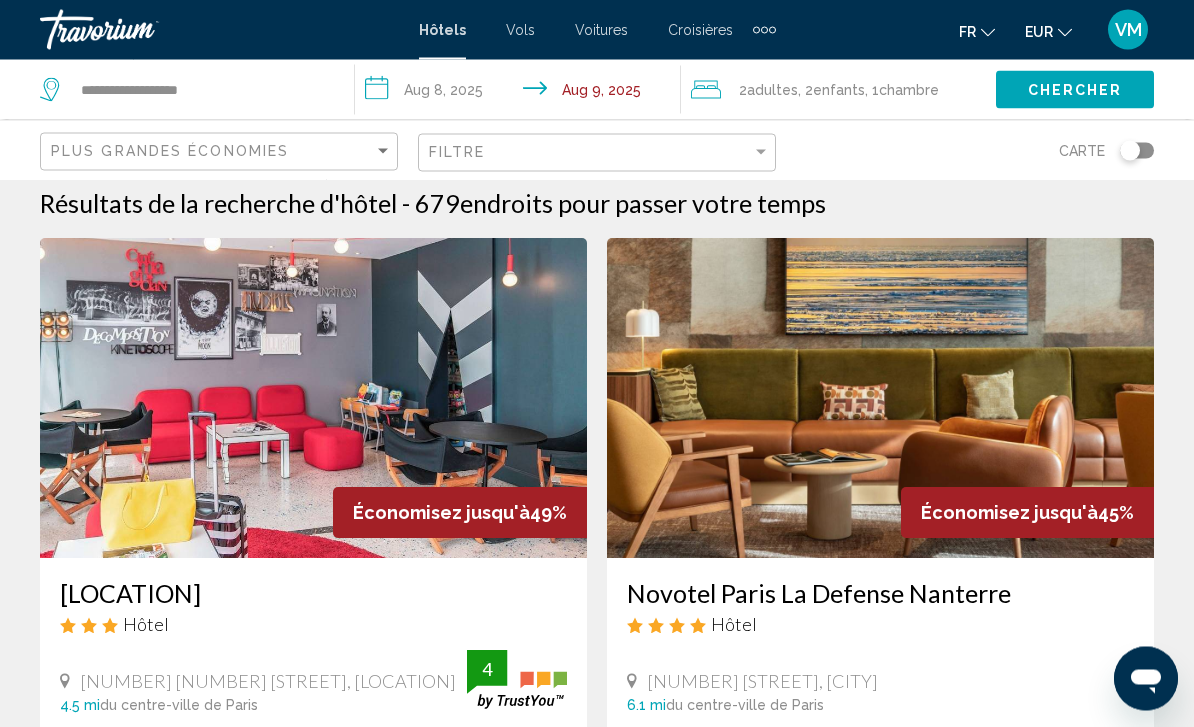 scroll, scrollTop: 0, scrollLeft: 0, axis: both 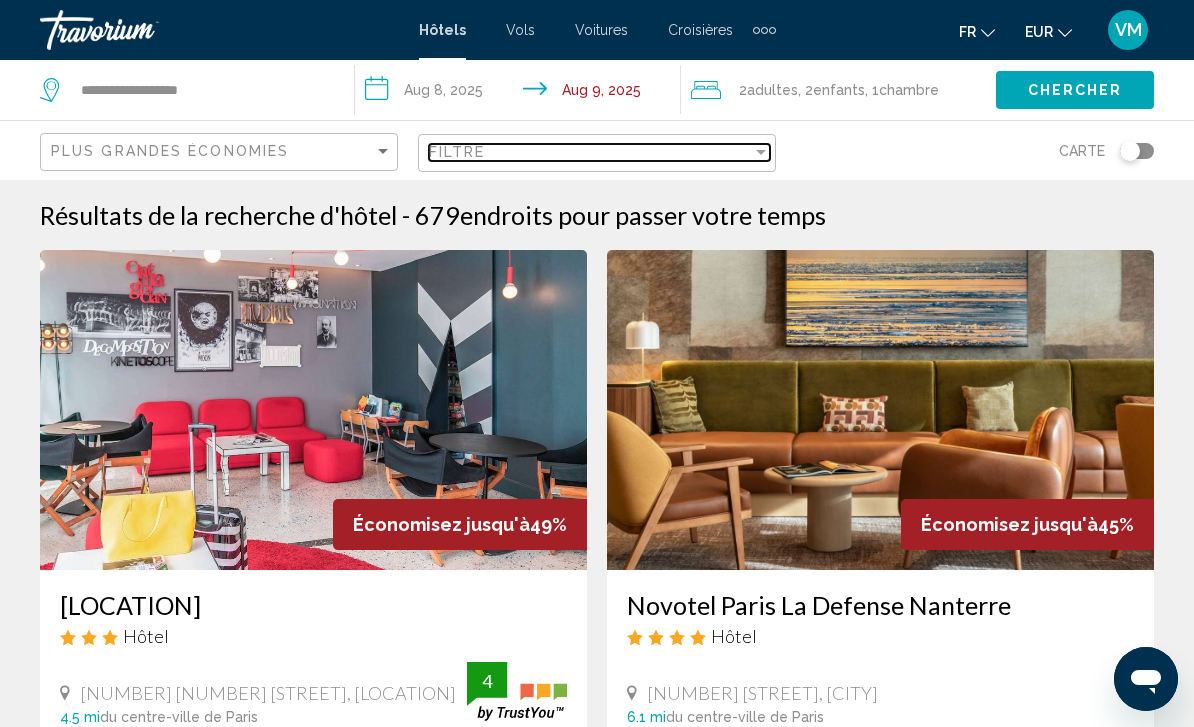 click on "Filtre" at bounding box center [590, 152] 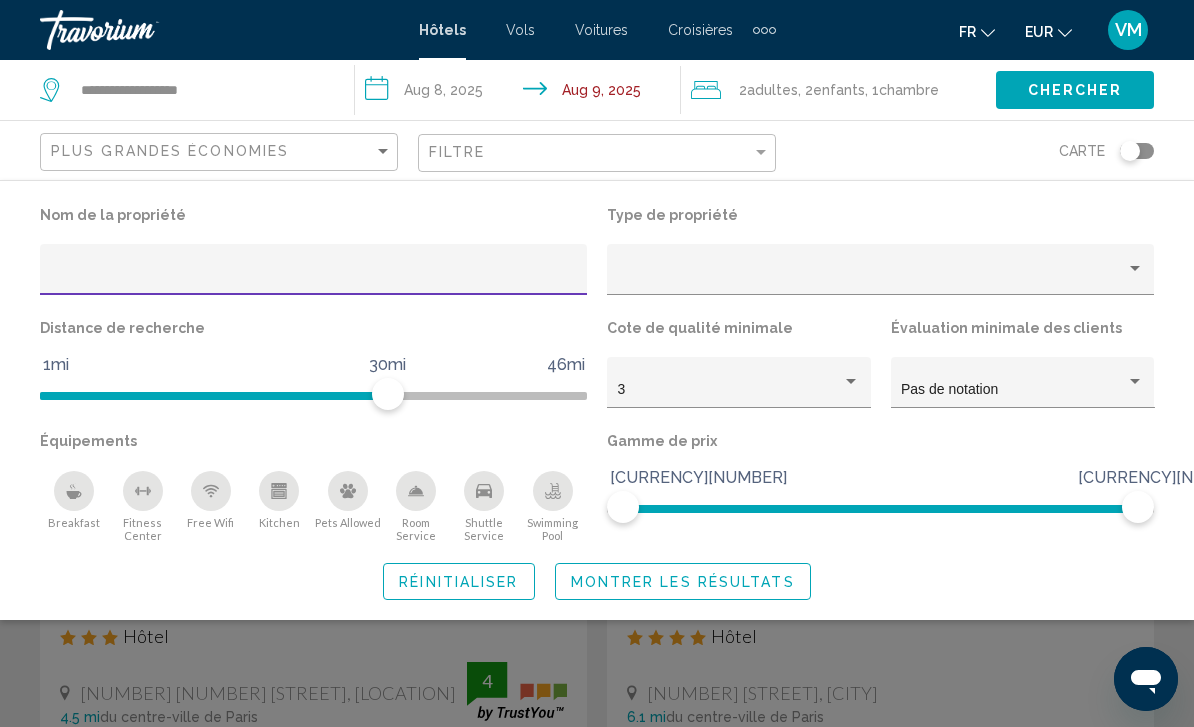 click at bounding box center [314, 277] 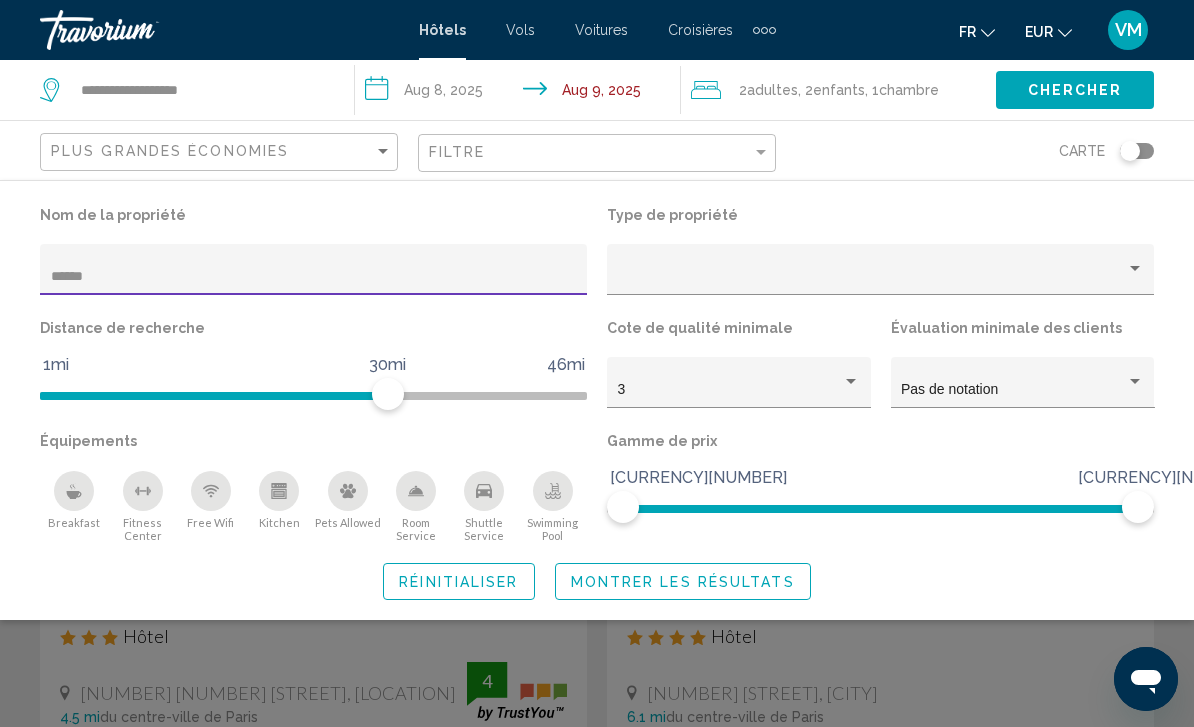 type on "*******" 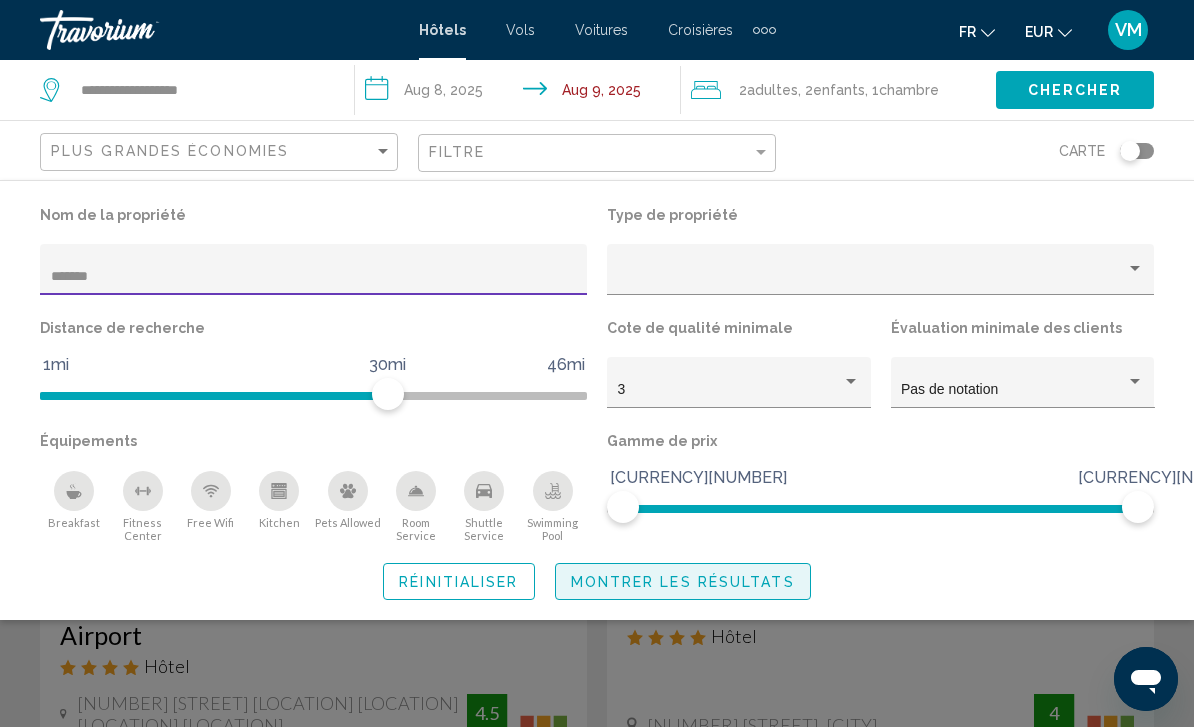 click on "Montrer les résultats" 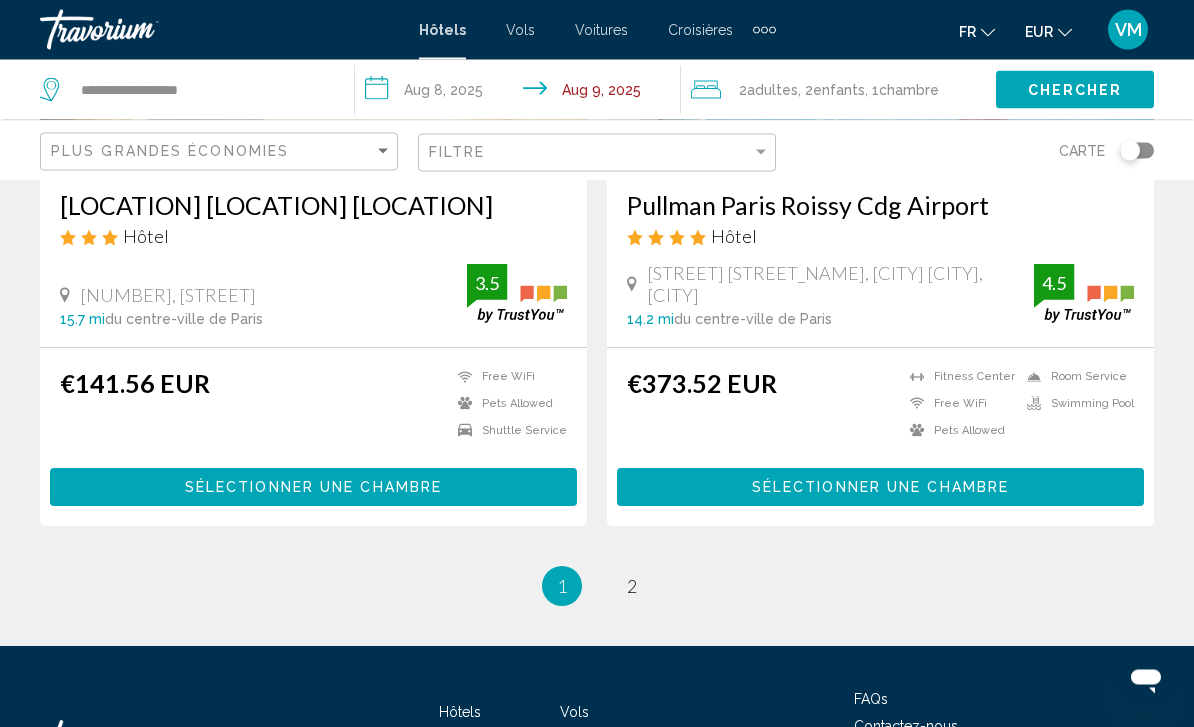 scroll, scrollTop: 4008, scrollLeft: 0, axis: vertical 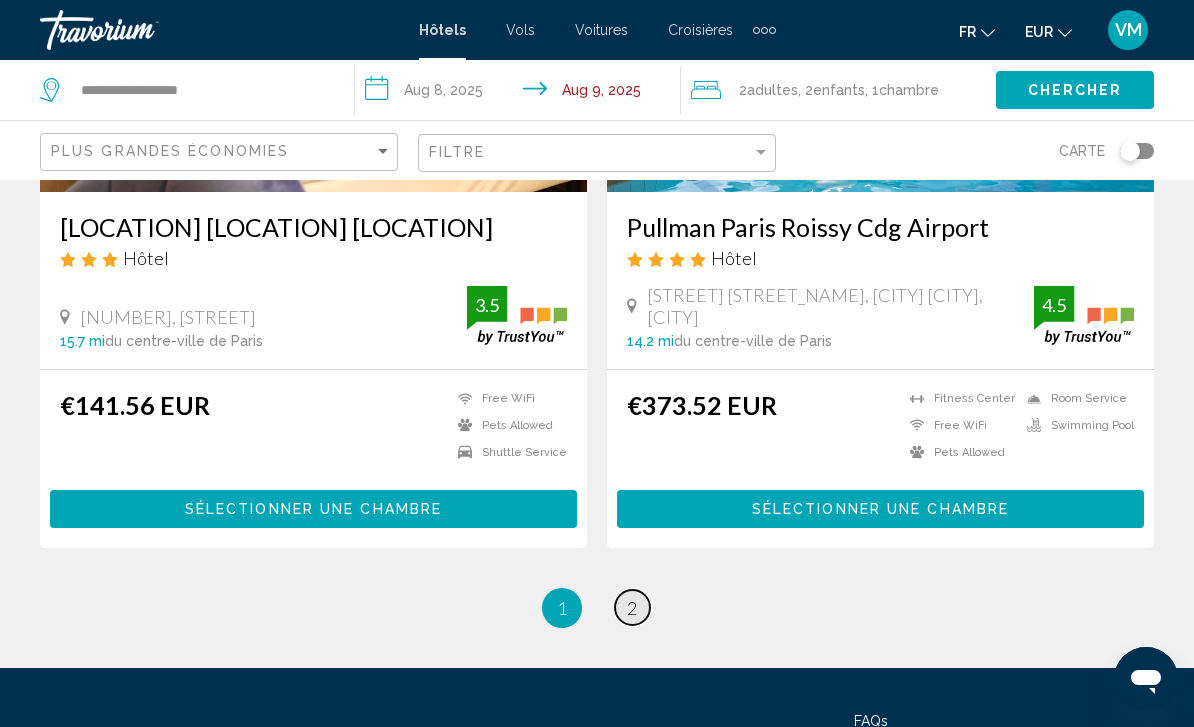 click on "2" at bounding box center (632, 608) 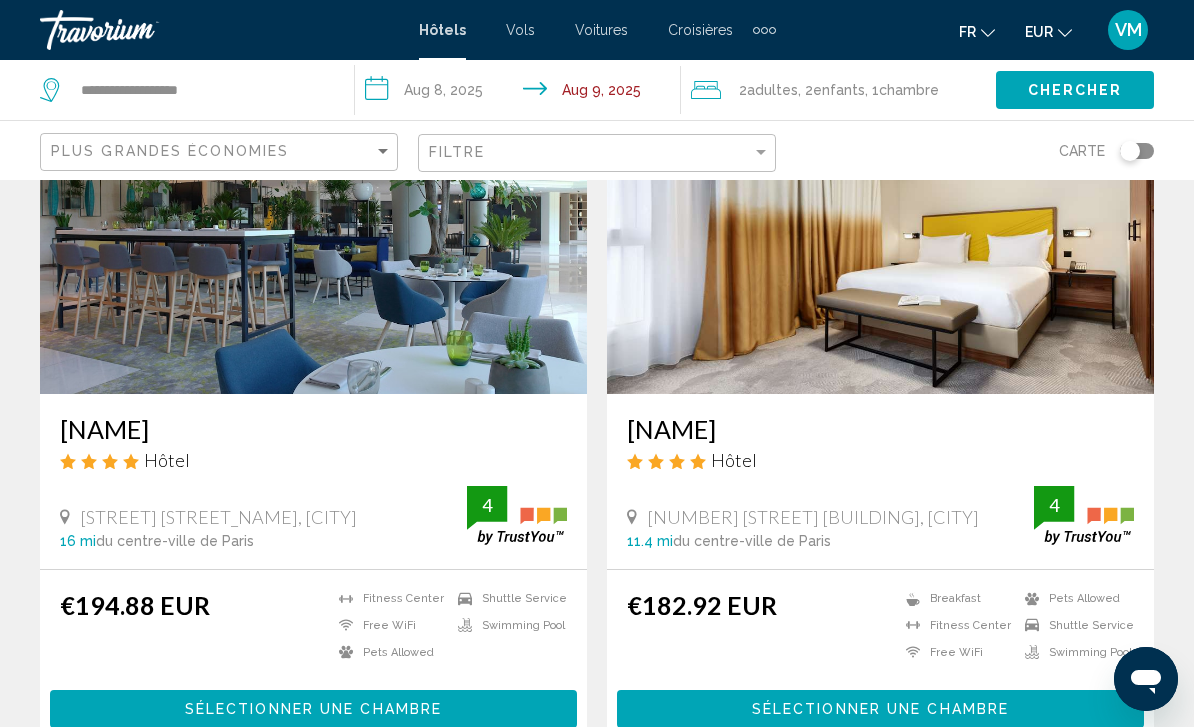 scroll, scrollTop: 156, scrollLeft: 0, axis: vertical 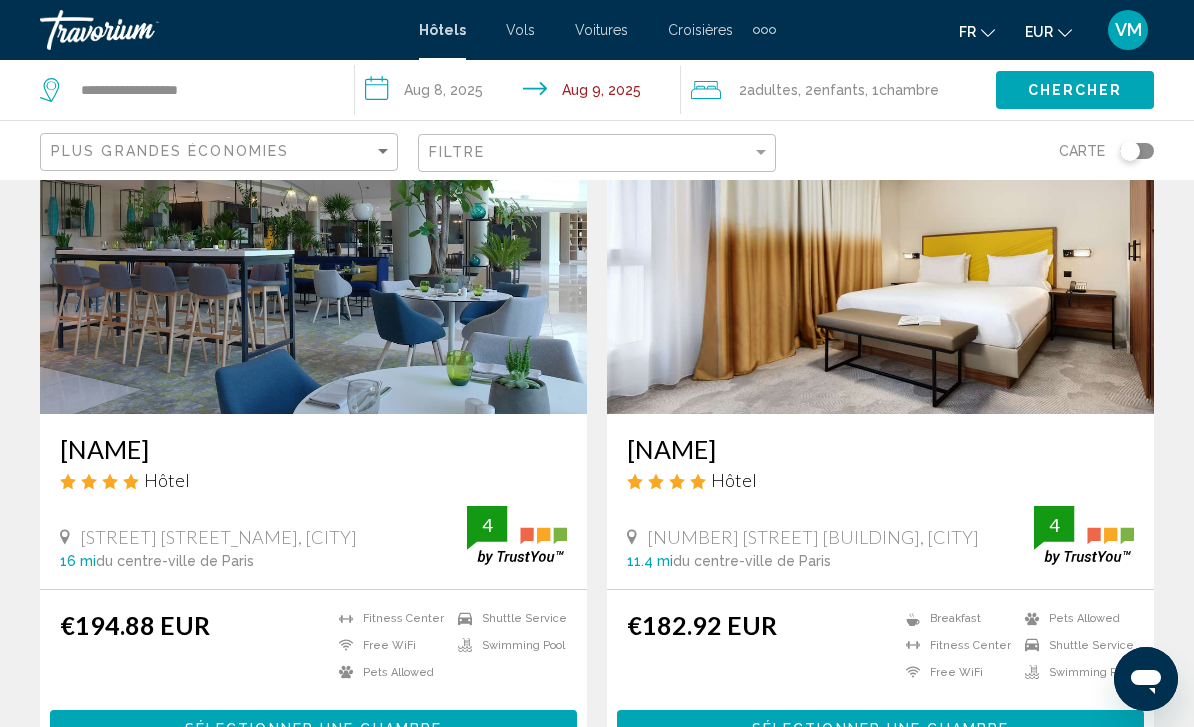 click at bounding box center (880, 254) 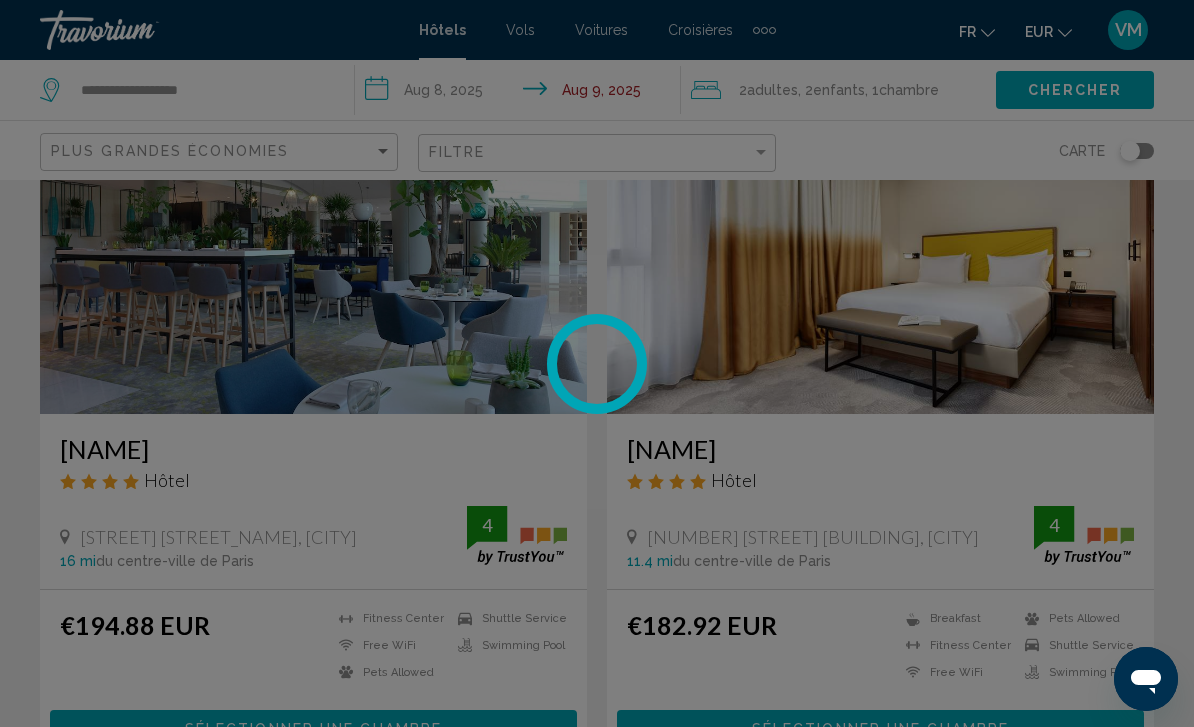 scroll, scrollTop: 0, scrollLeft: 0, axis: both 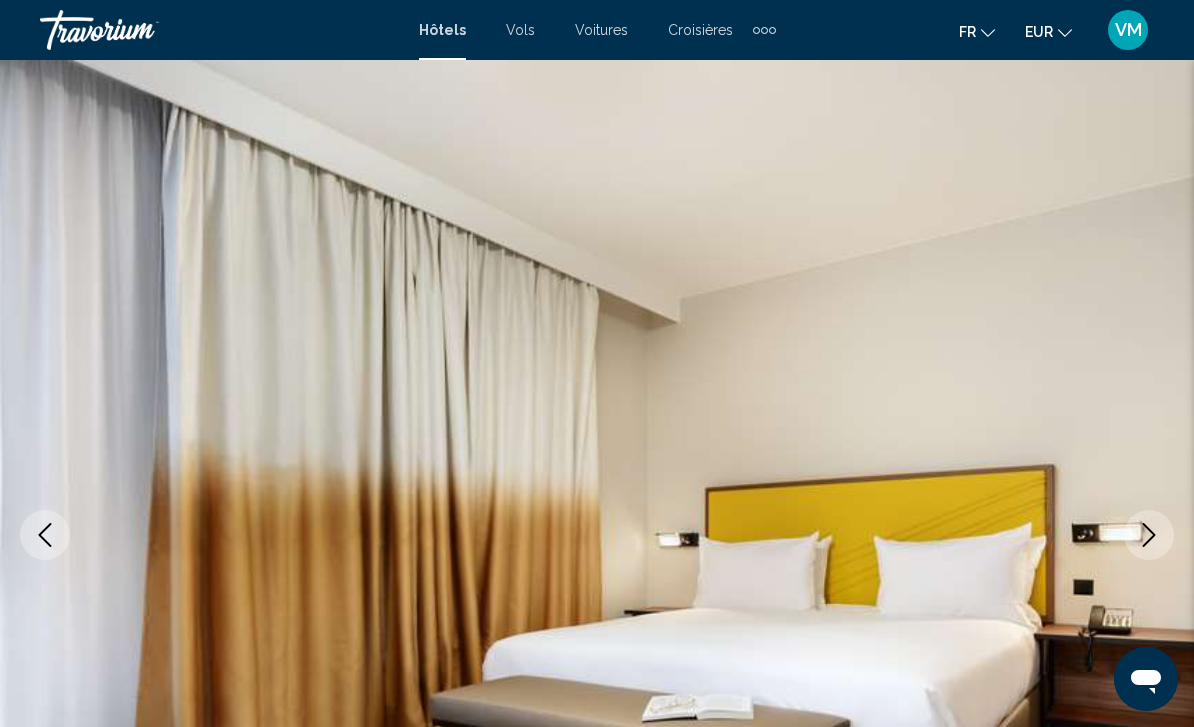 click 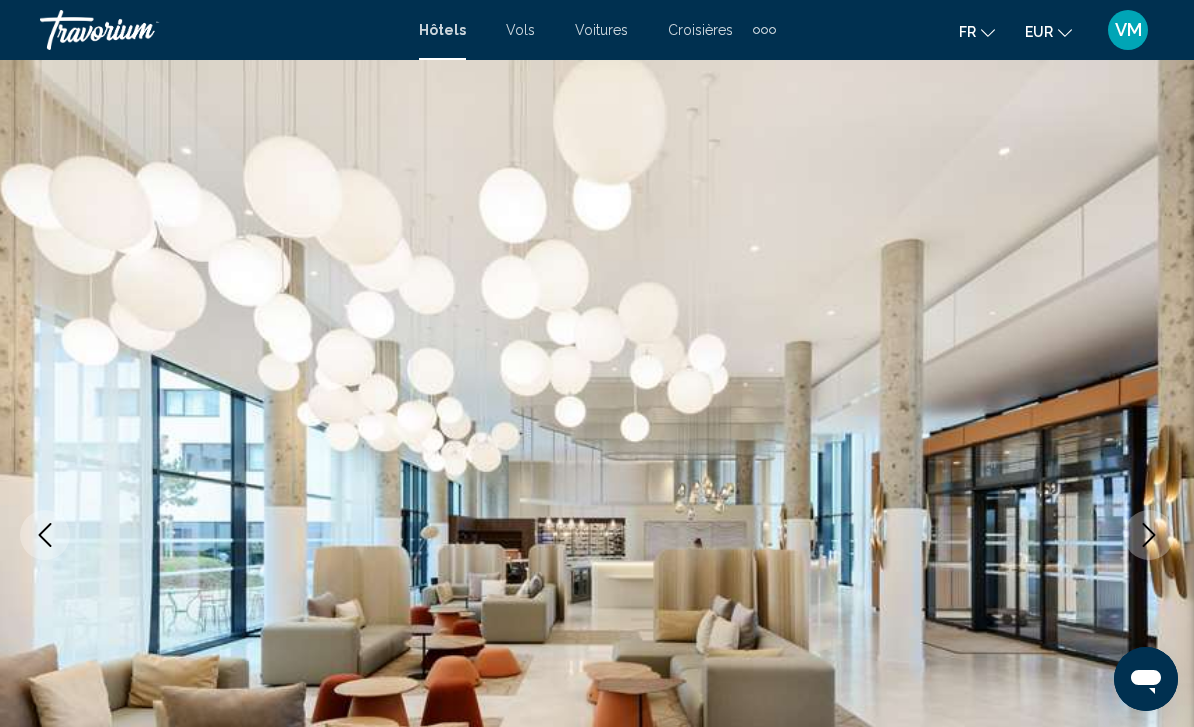 click 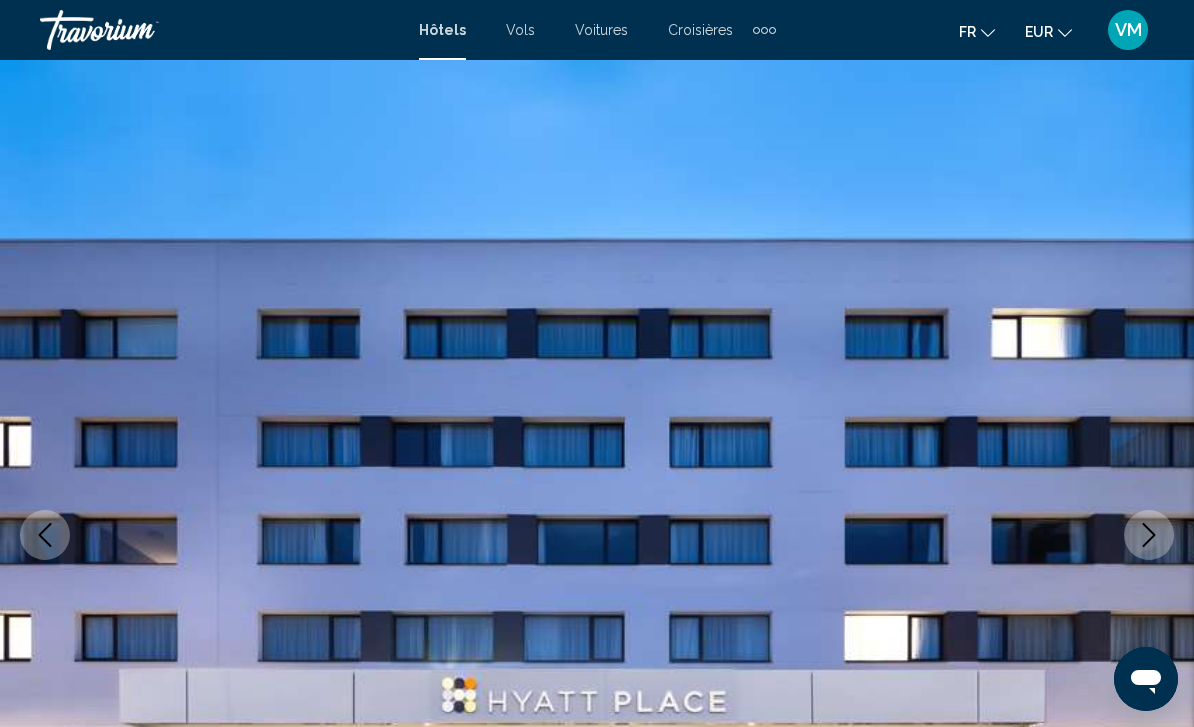 click 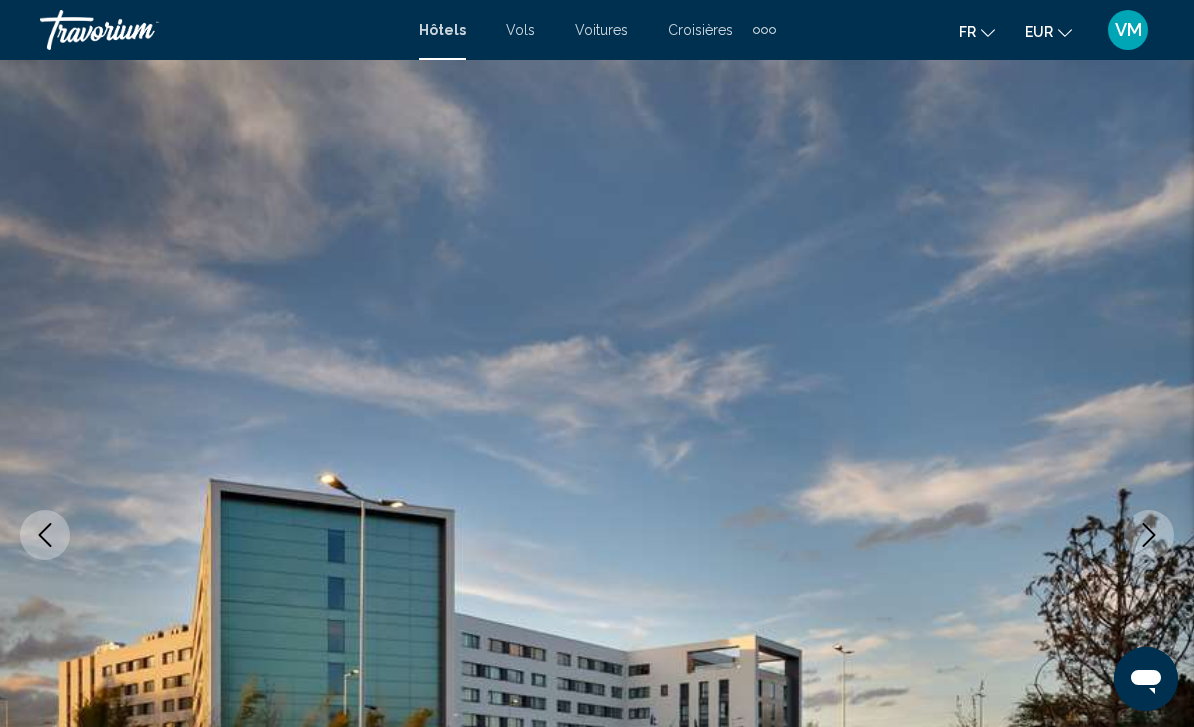 click 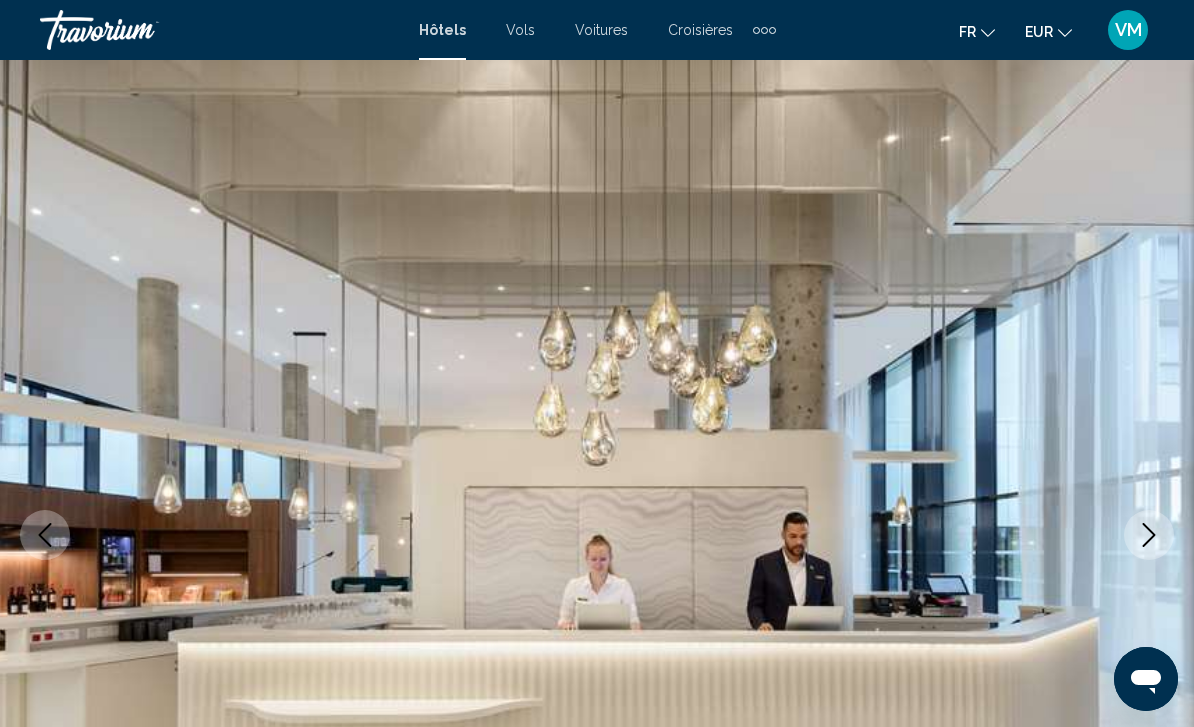 click at bounding box center [1149, 535] 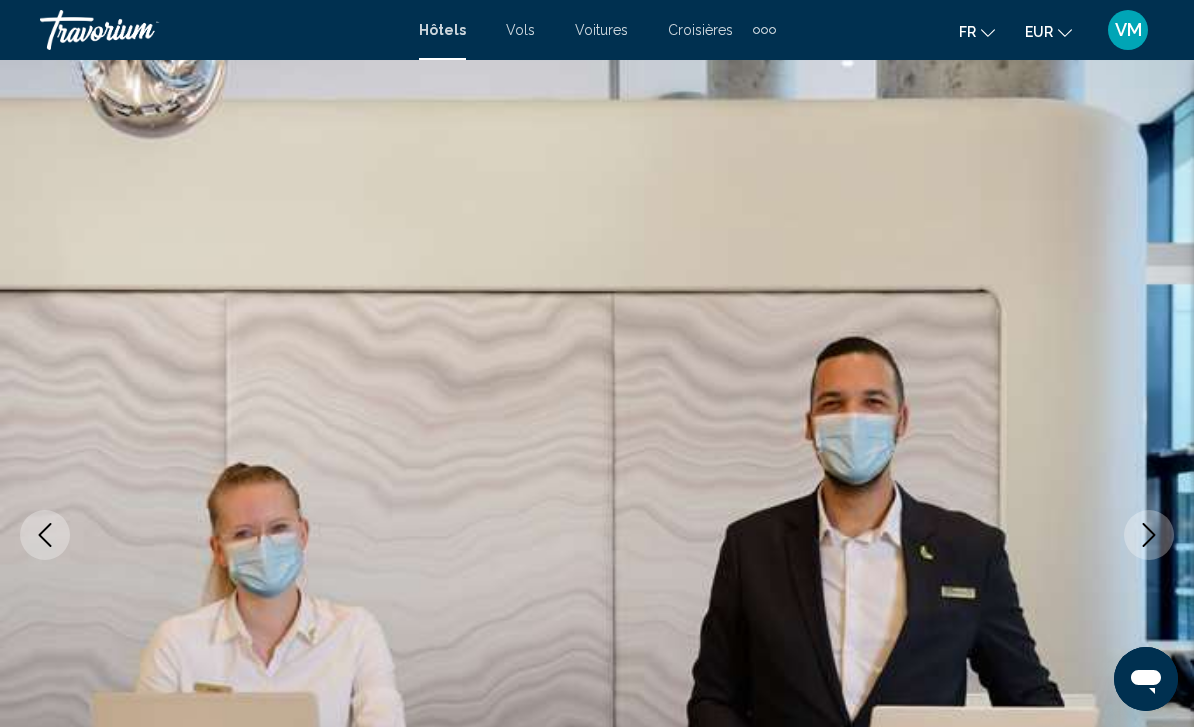 click at bounding box center (1149, 535) 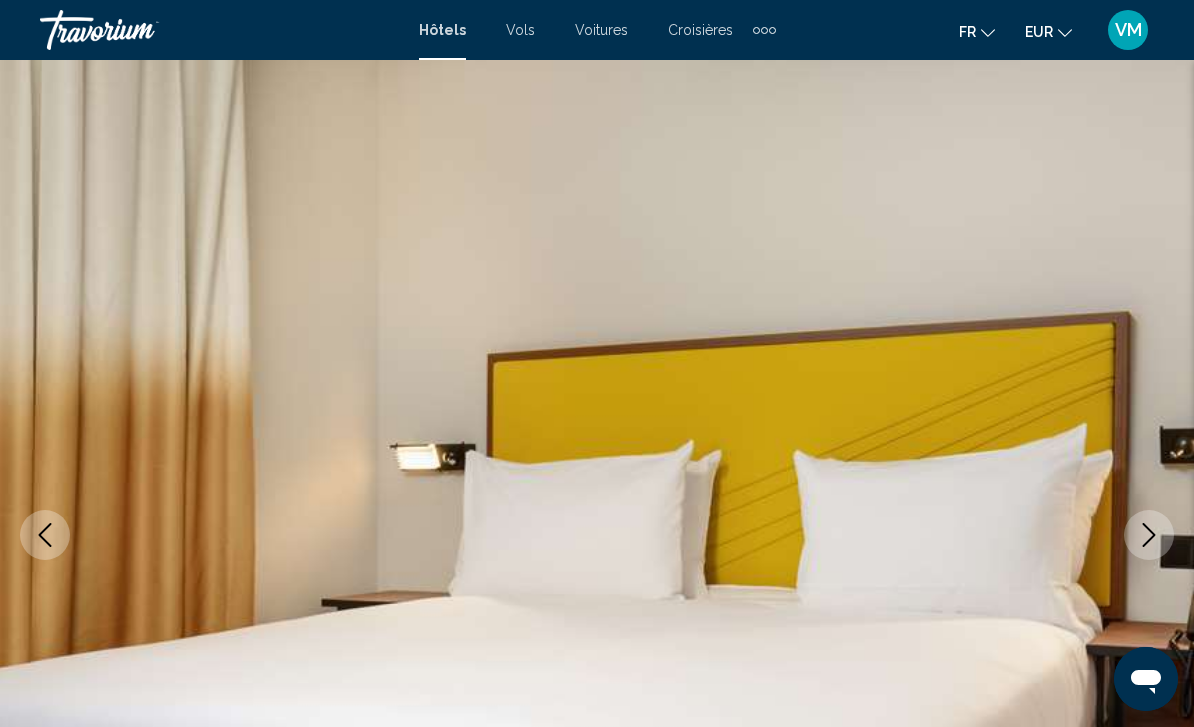 click at bounding box center (1149, 535) 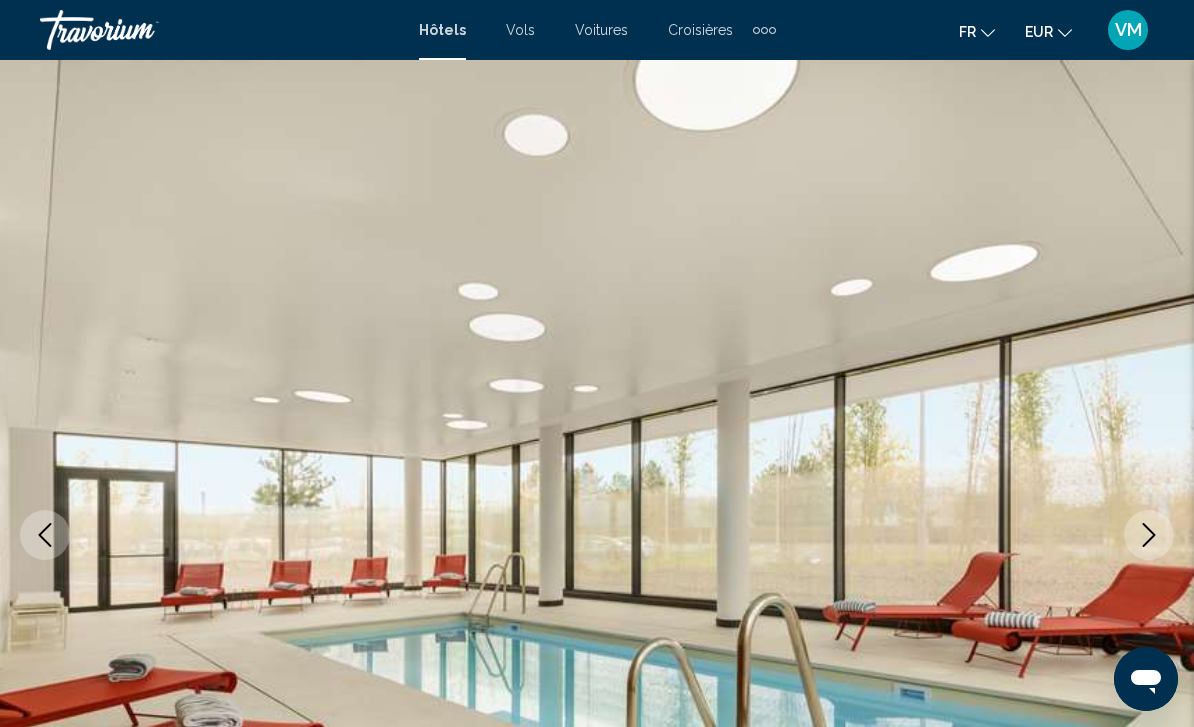 click at bounding box center (1149, 535) 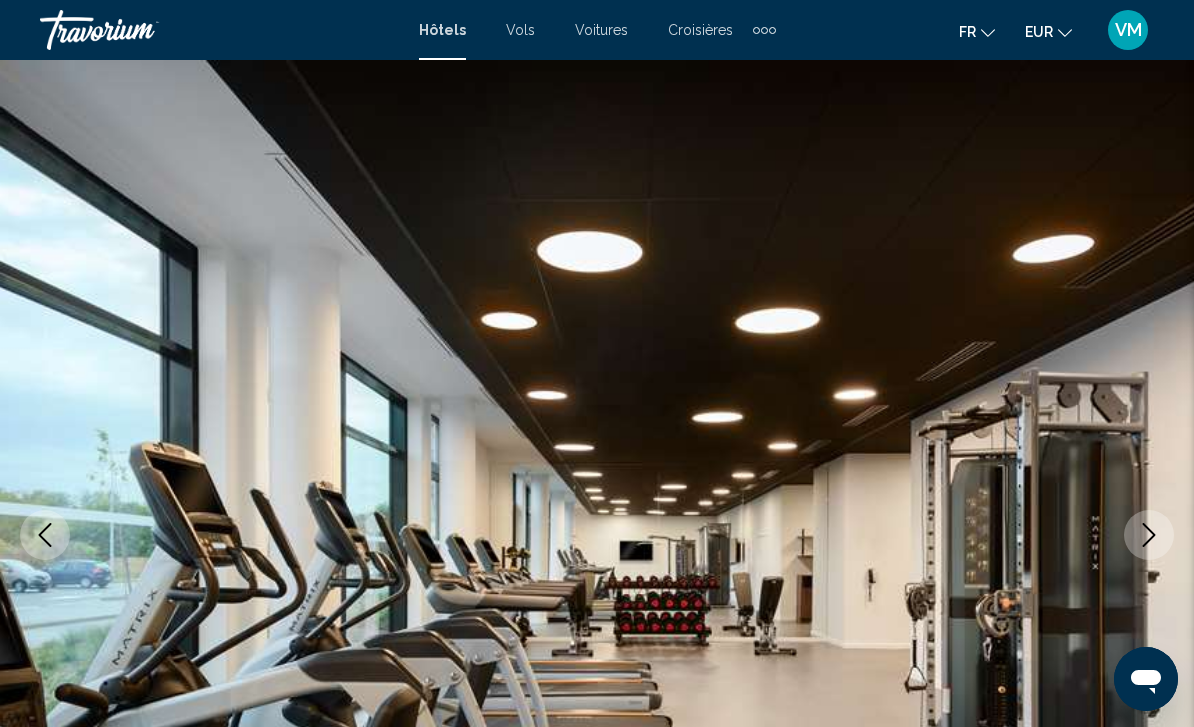 click 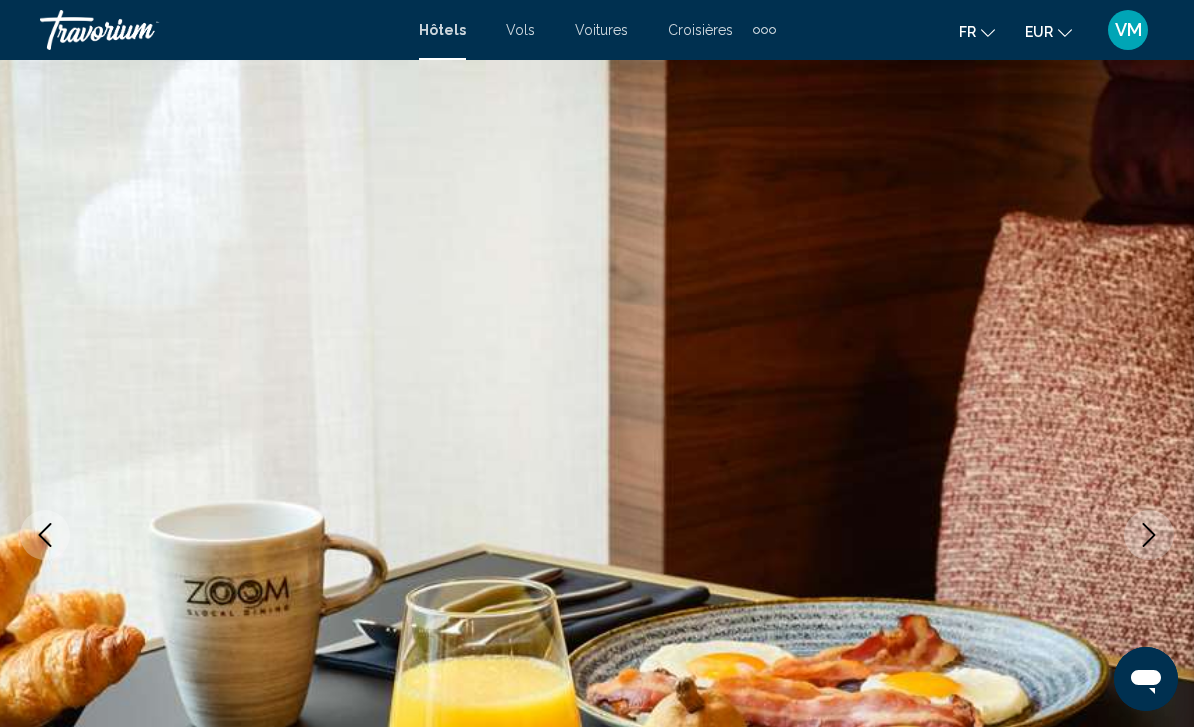 click 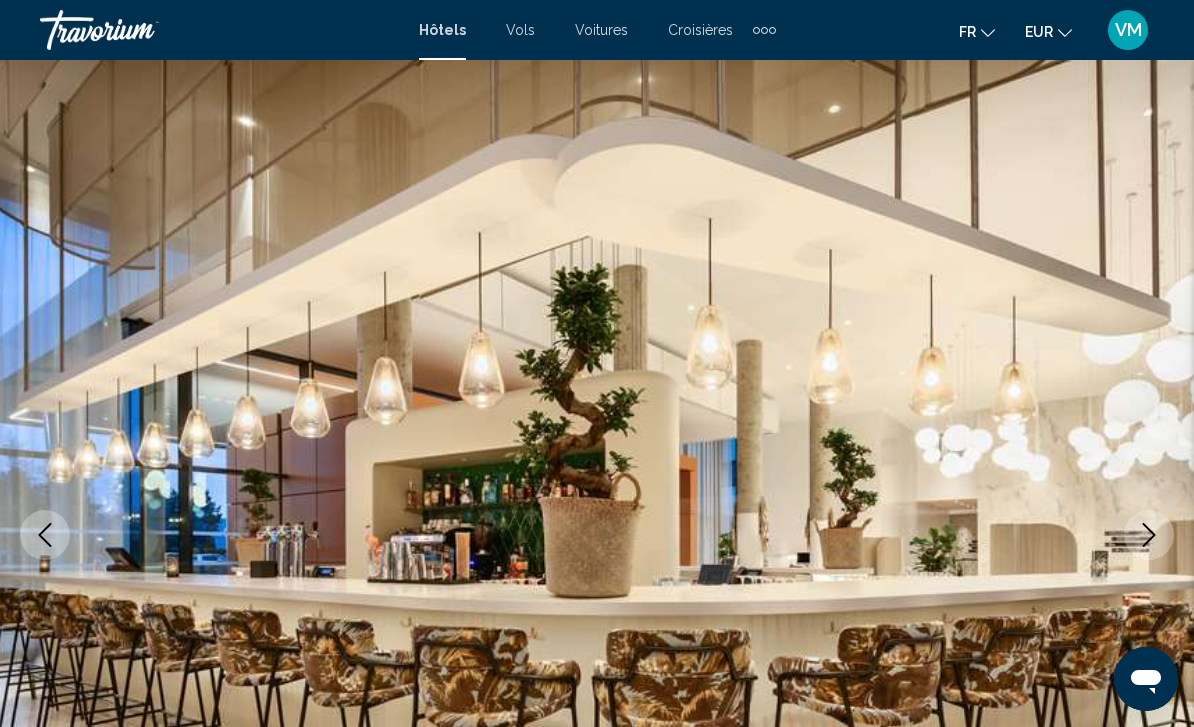 click 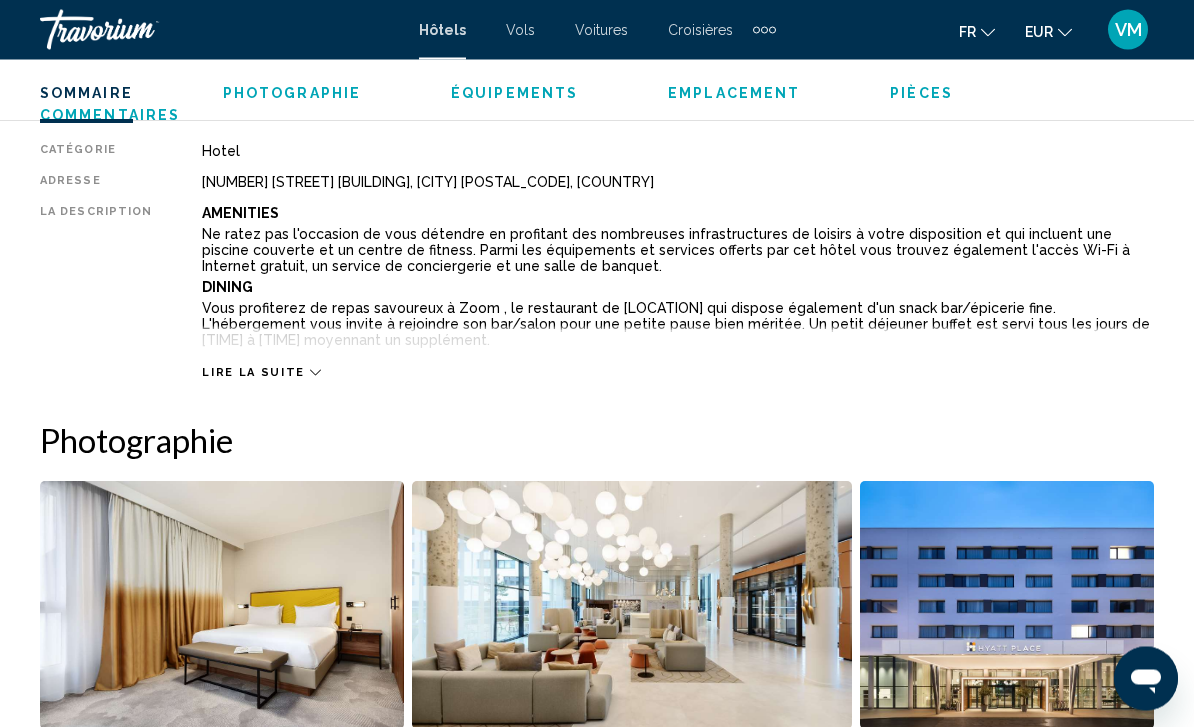 scroll, scrollTop: 1028, scrollLeft: 0, axis: vertical 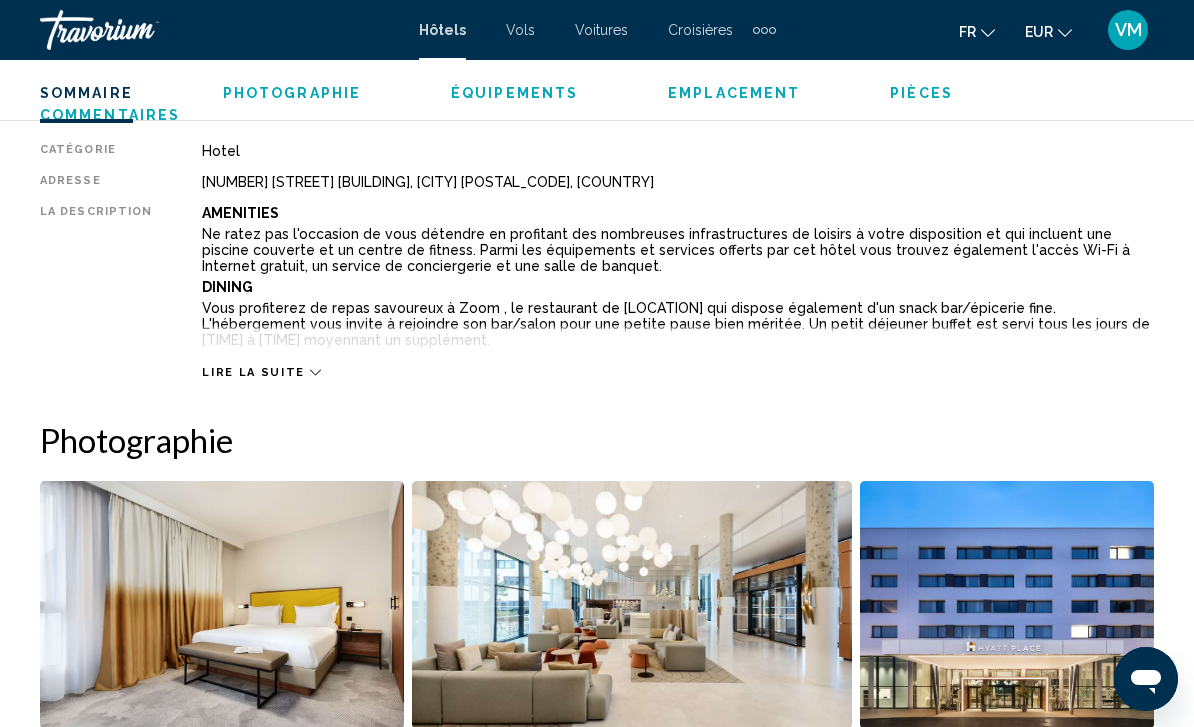 click on "Lire la suite" at bounding box center (261, 372) 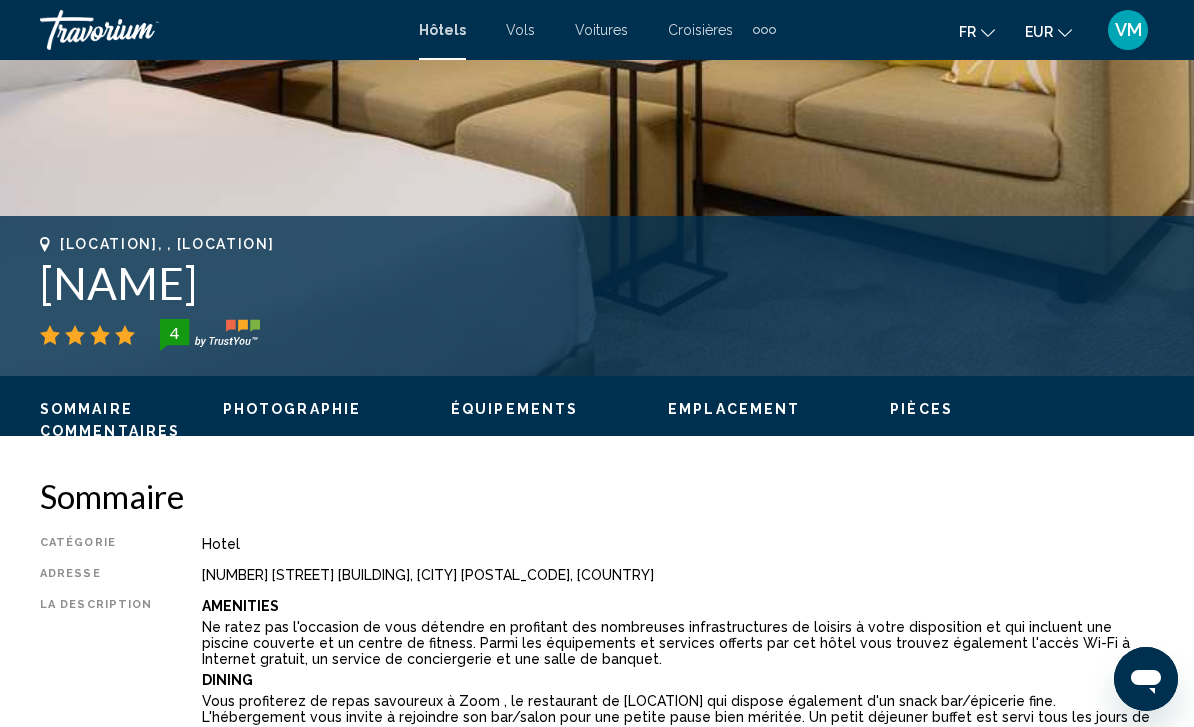scroll, scrollTop: 565, scrollLeft: 0, axis: vertical 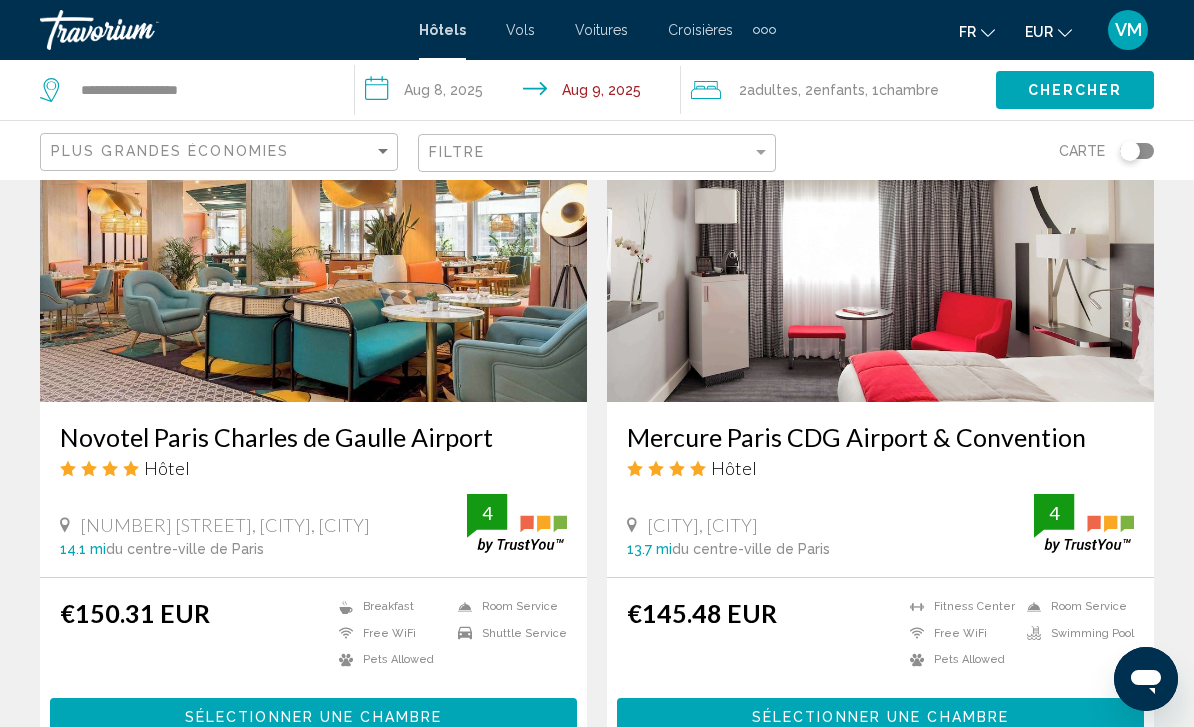 click at bounding box center (313, 242) 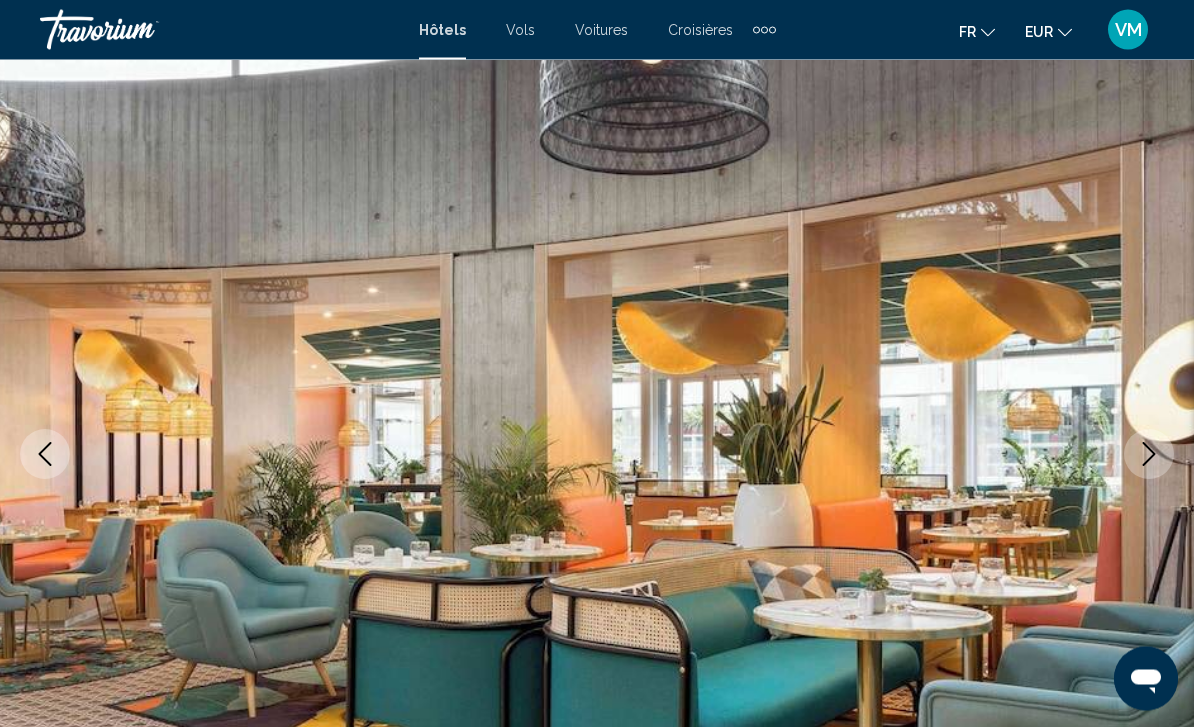 scroll, scrollTop: 91, scrollLeft: 0, axis: vertical 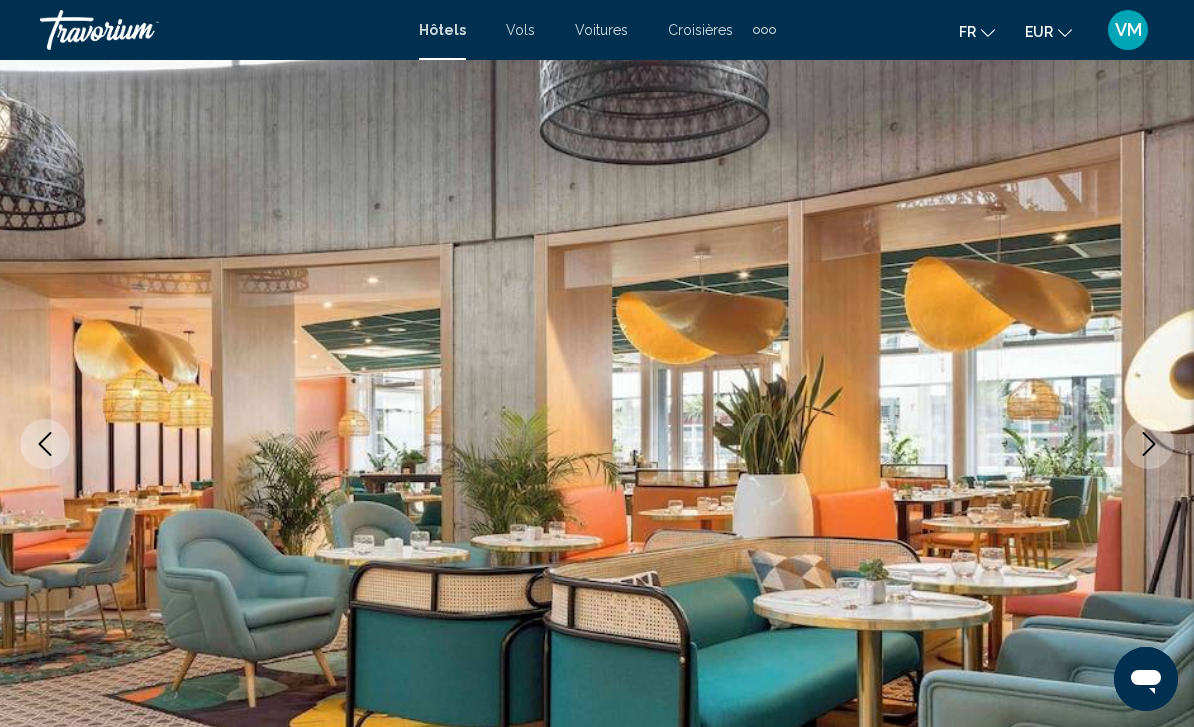 click 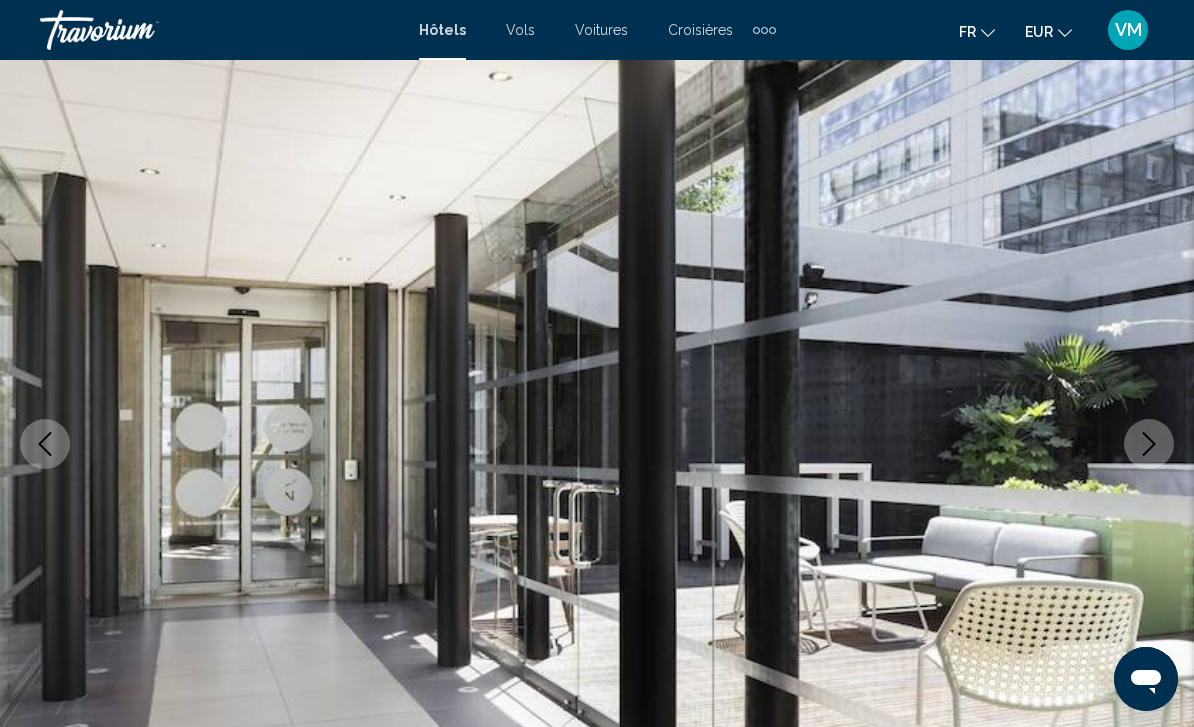 click 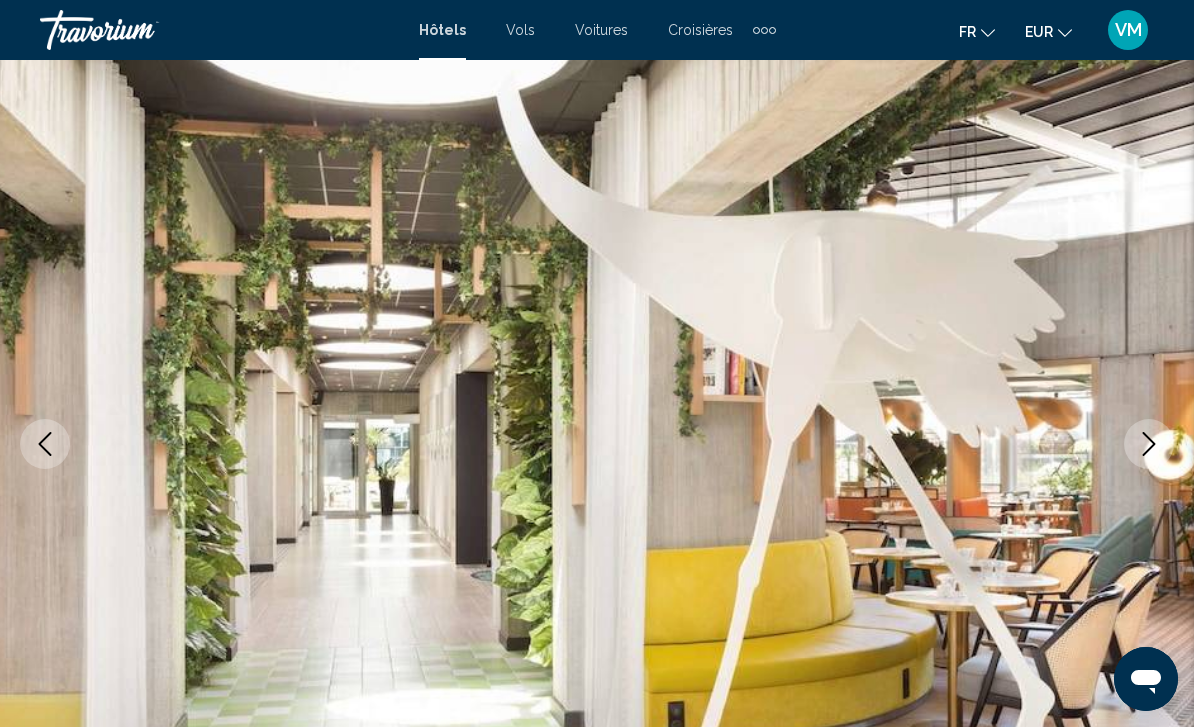 click 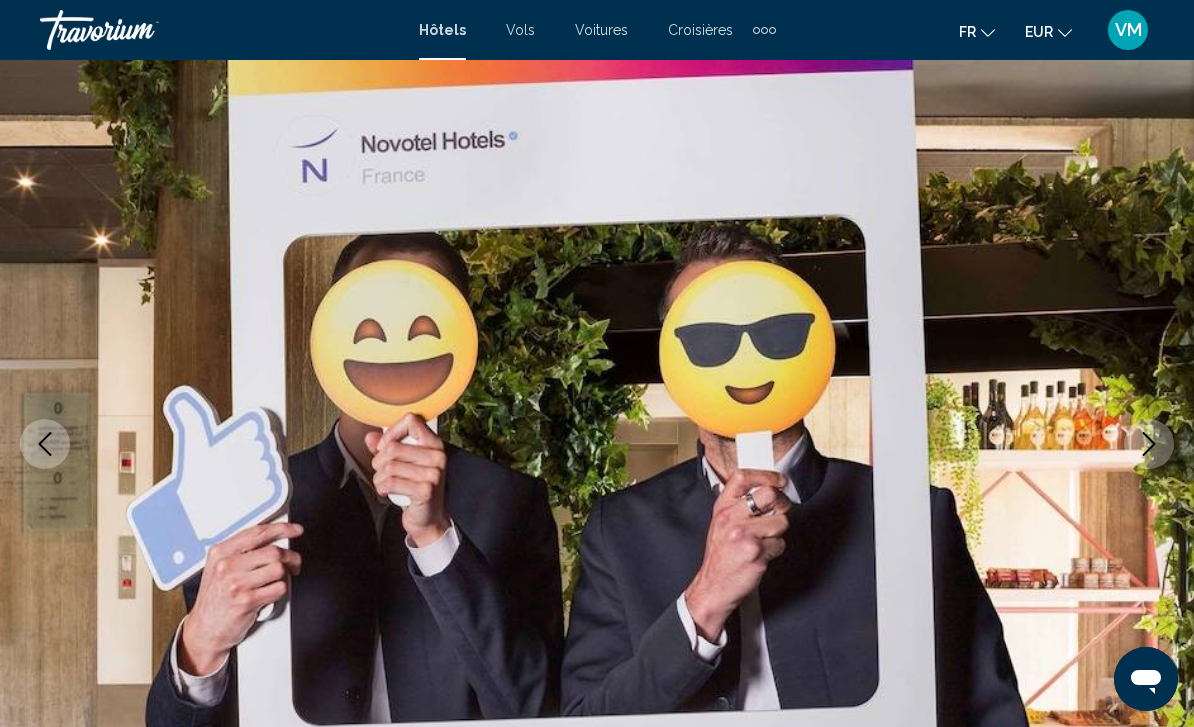 click 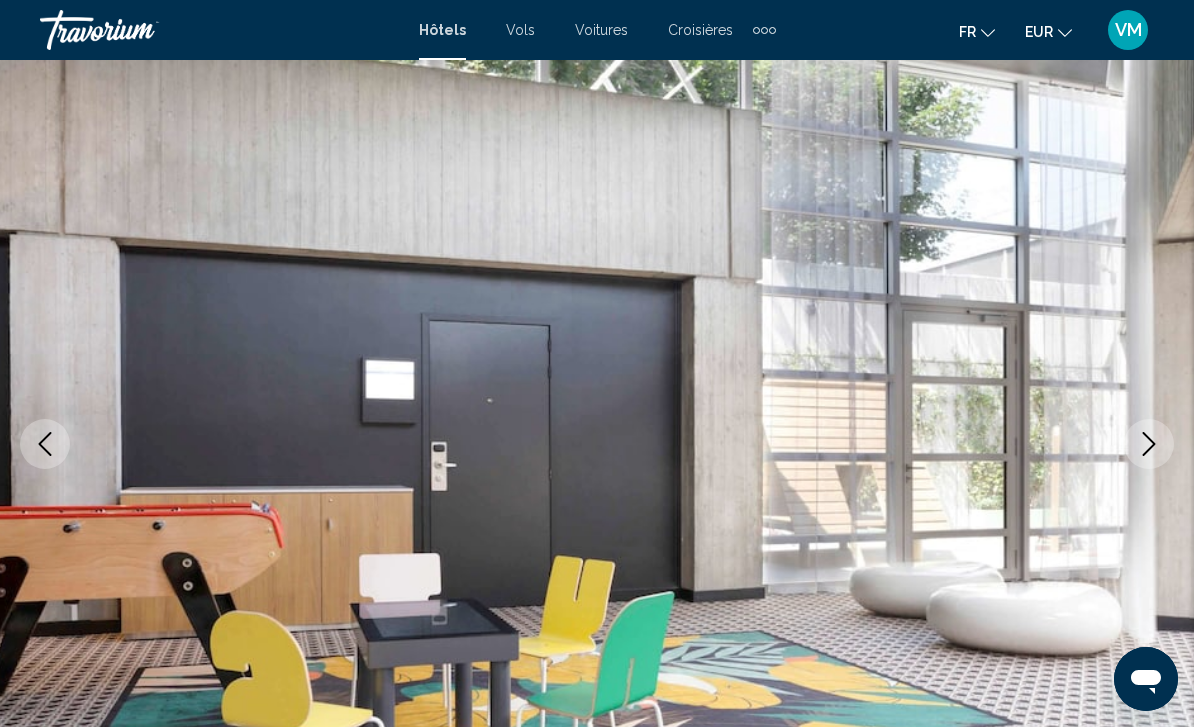click 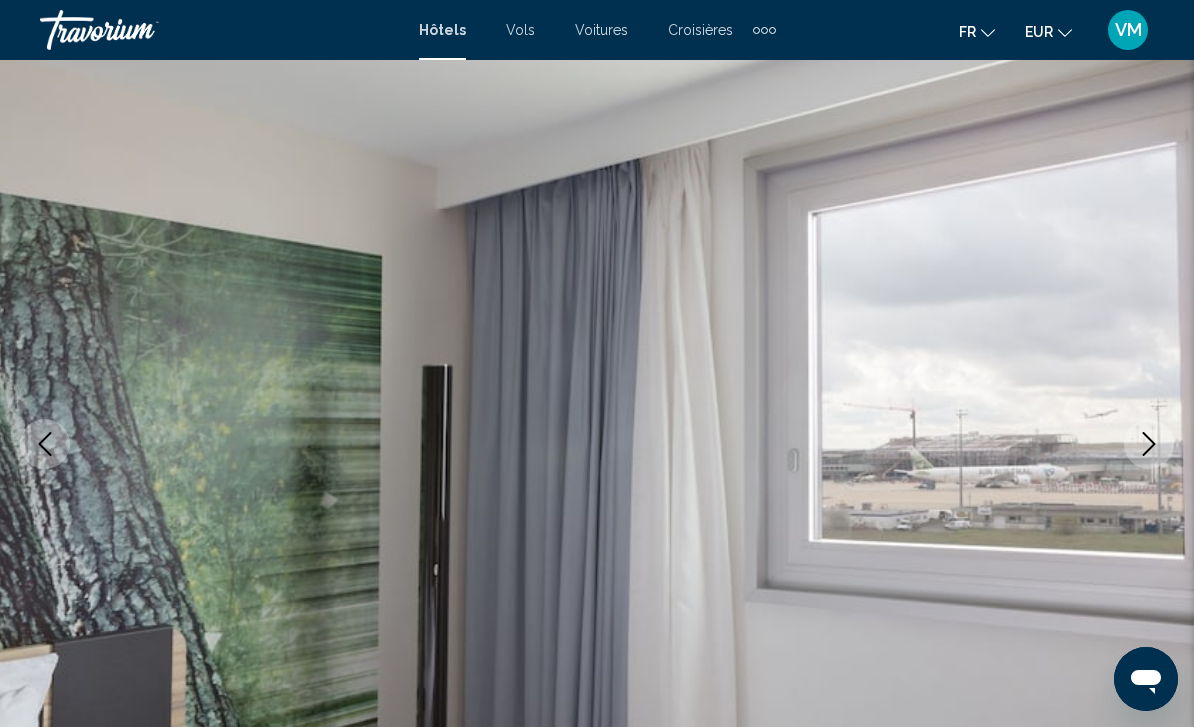 click at bounding box center (1149, 444) 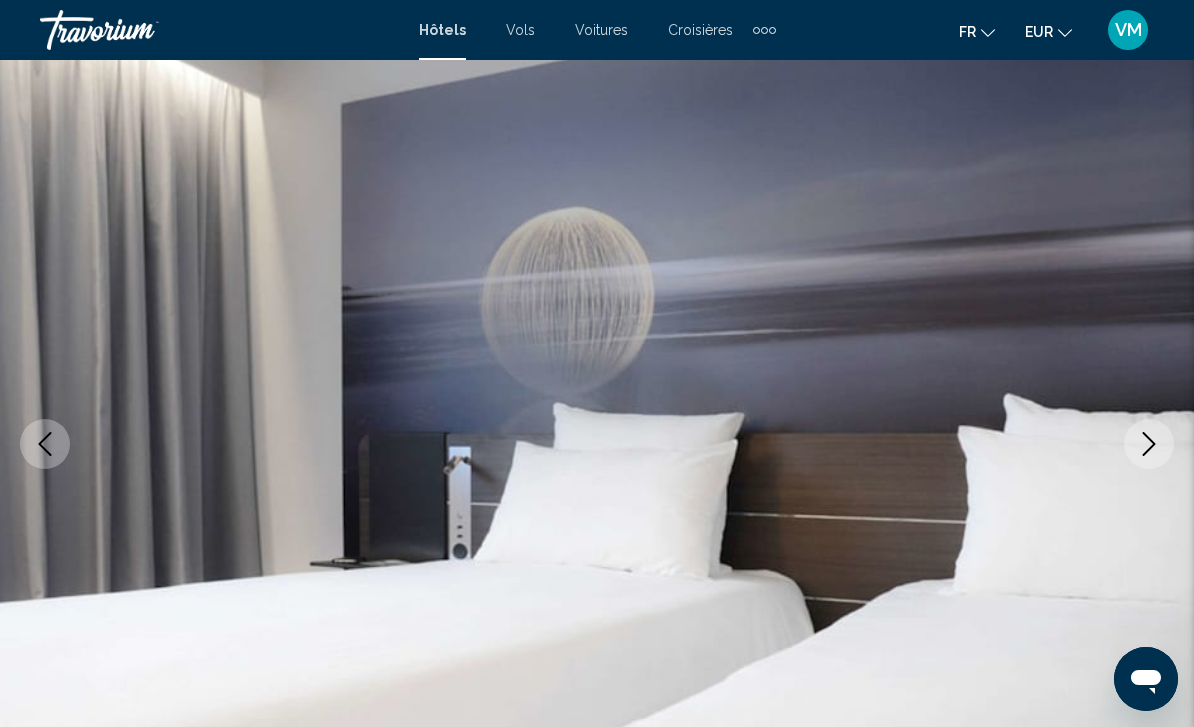 click at bounding box center (1149, 444) 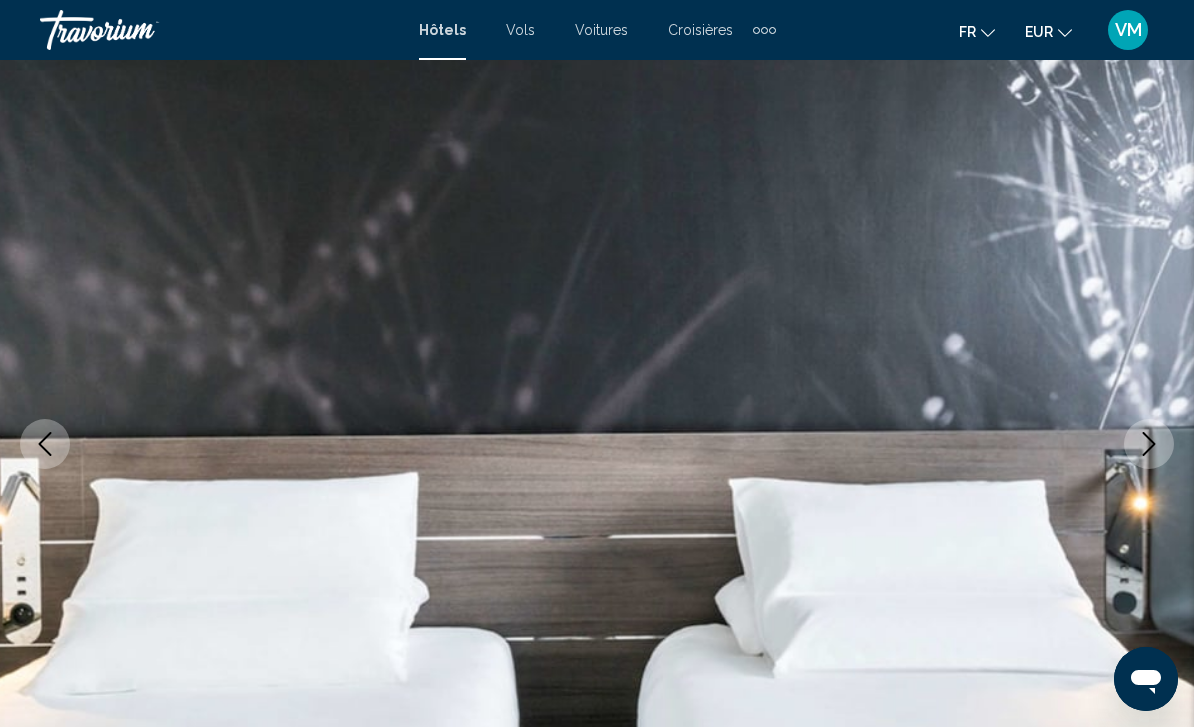 click 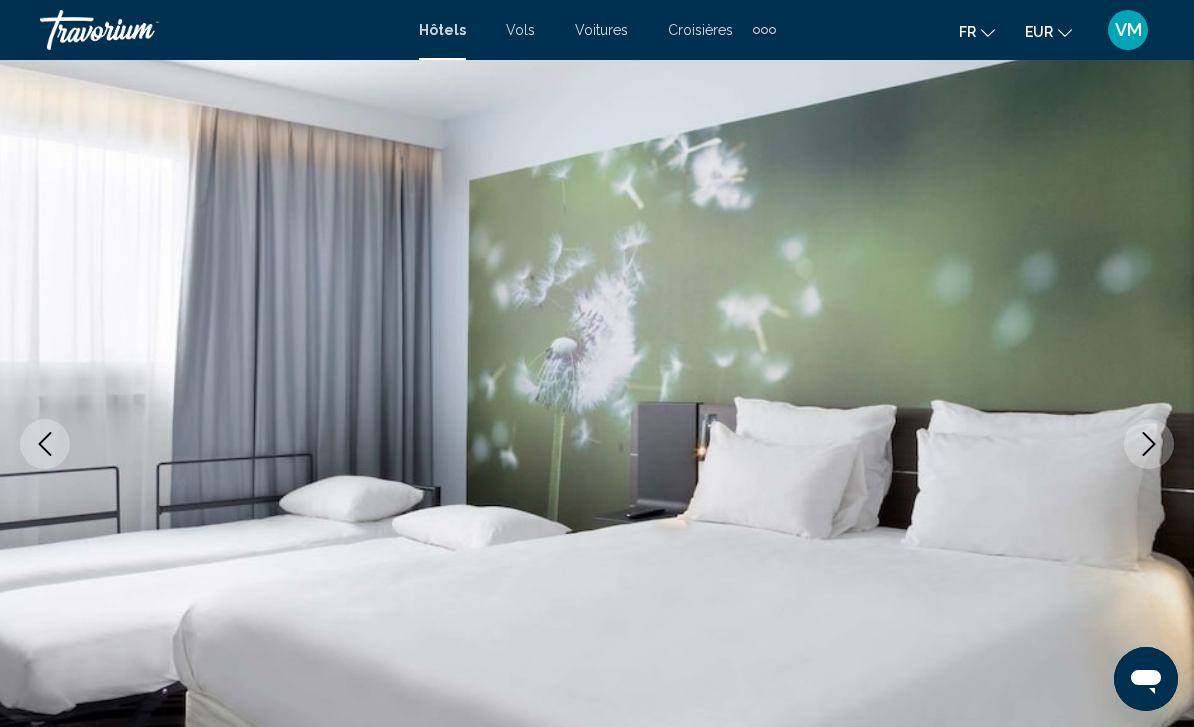 click 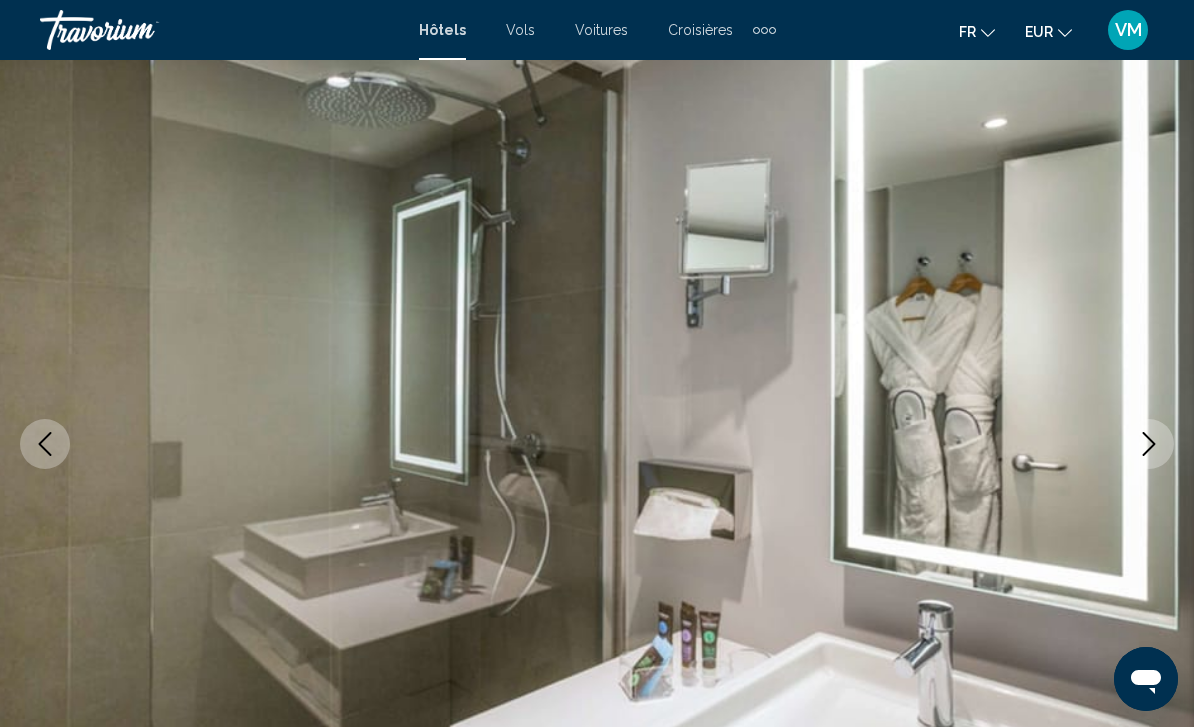 click at bounding box center [1149, 444] 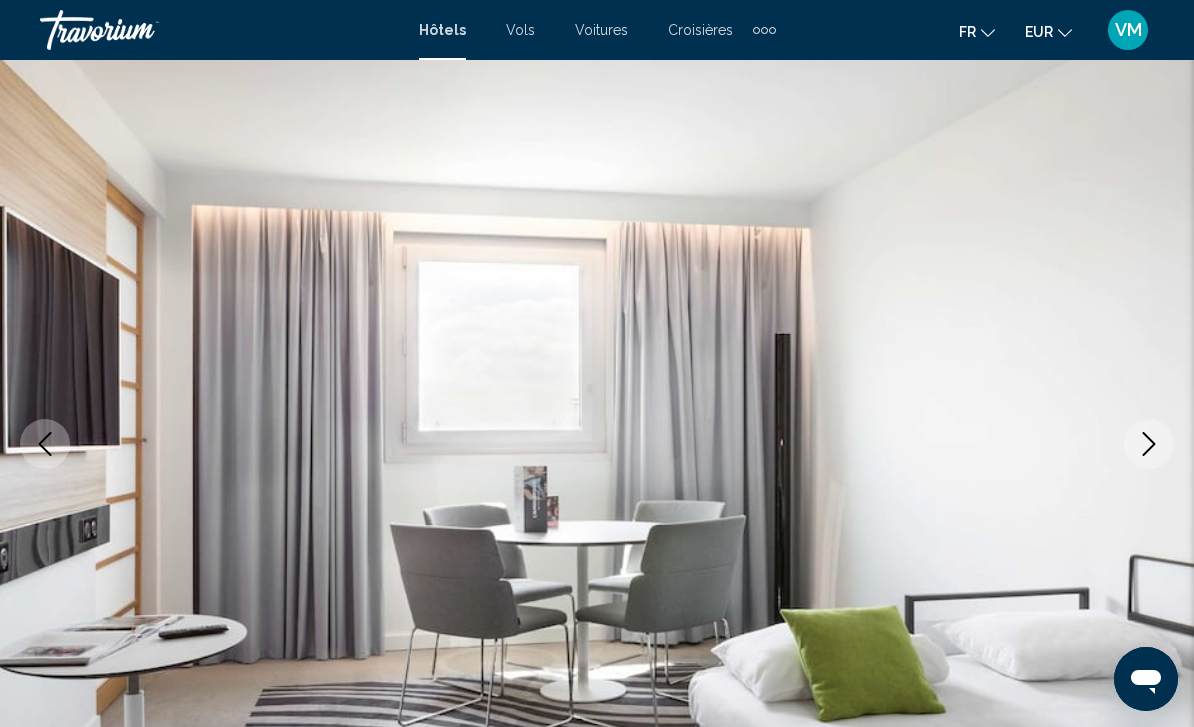 click at bounding box center [1149, 444] 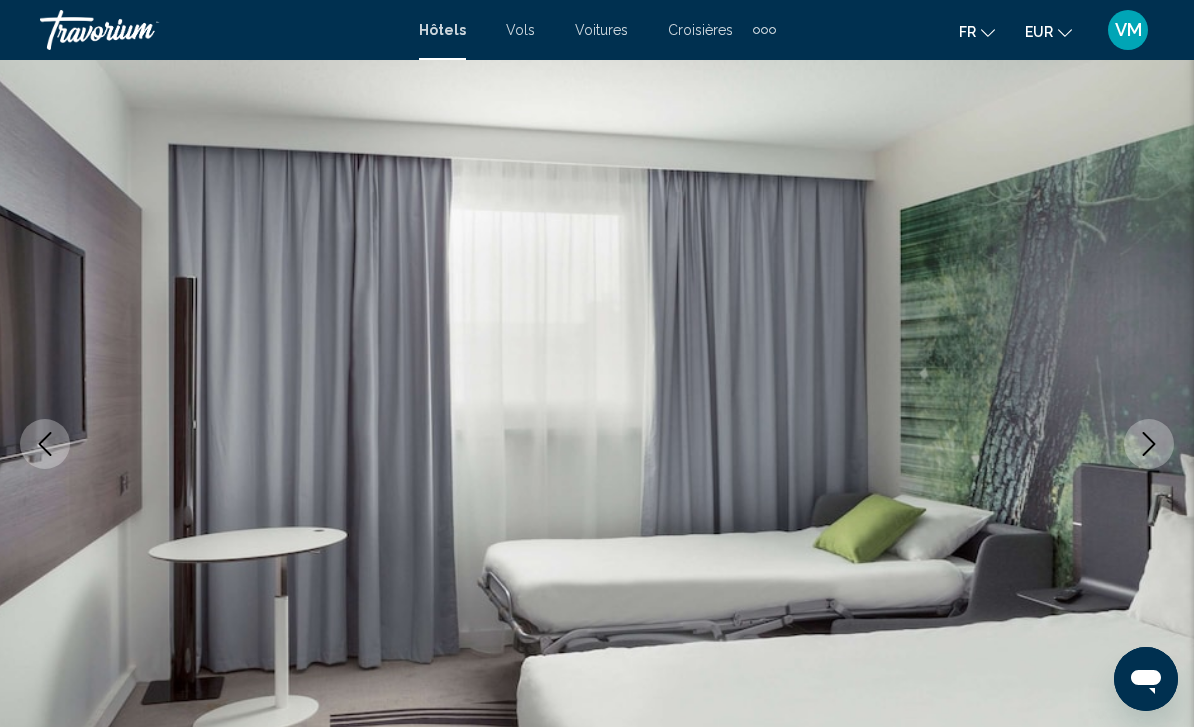 click at bounding box center [1149, 444] 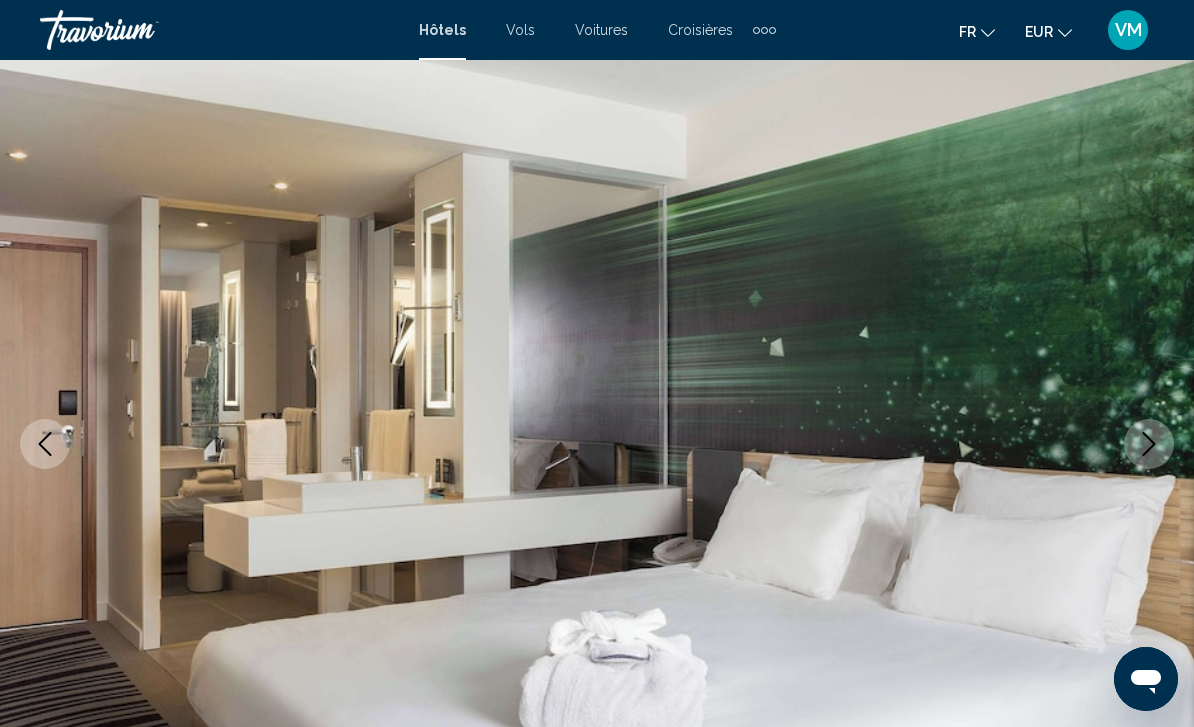 click at bounding box center [1149, 444] 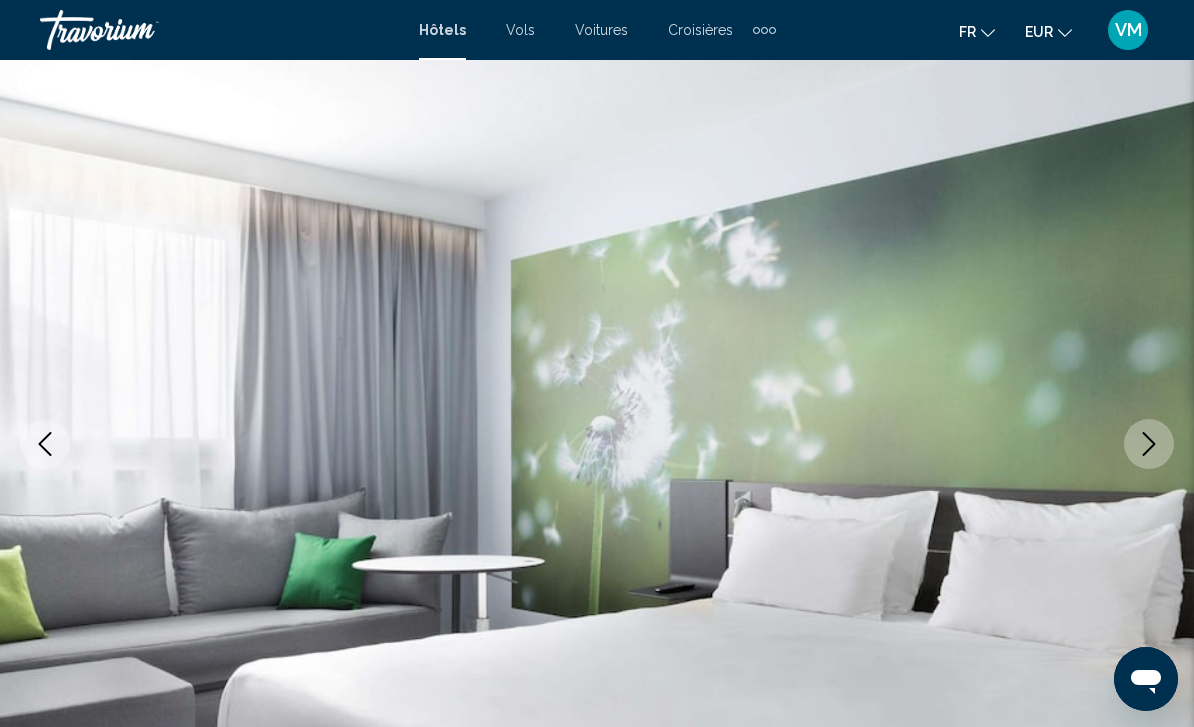 click at bounding box center (1149, 444) 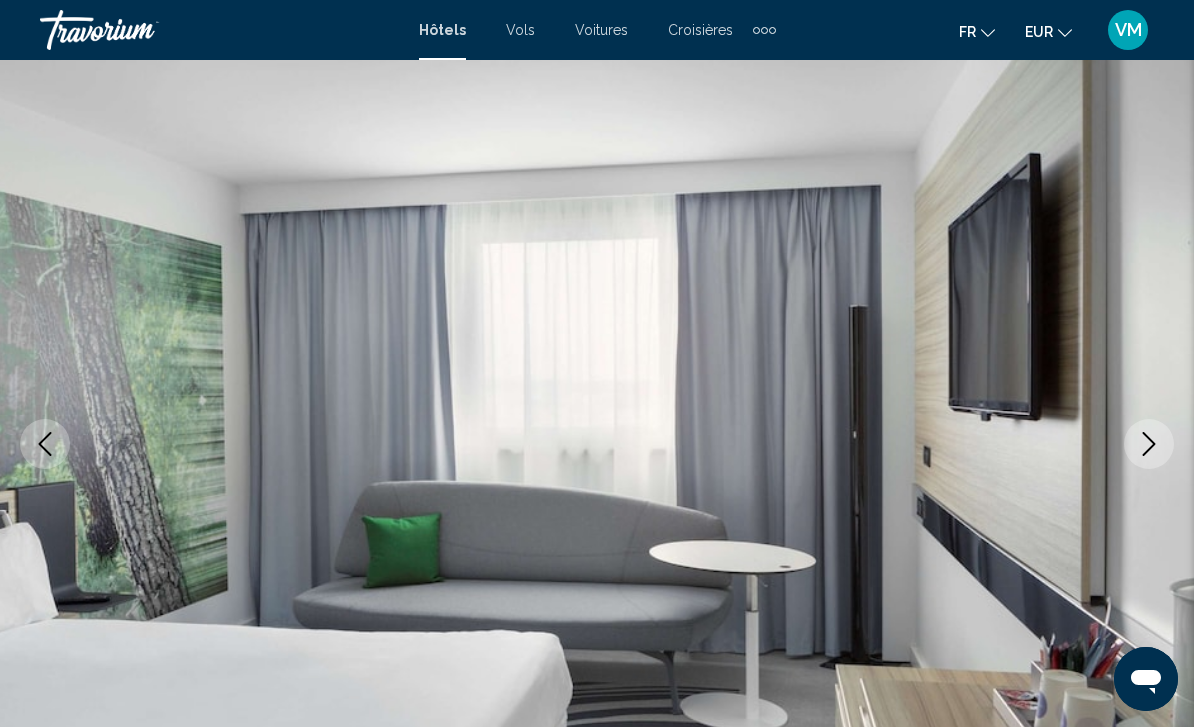 click at bounding box center [1149, 444] 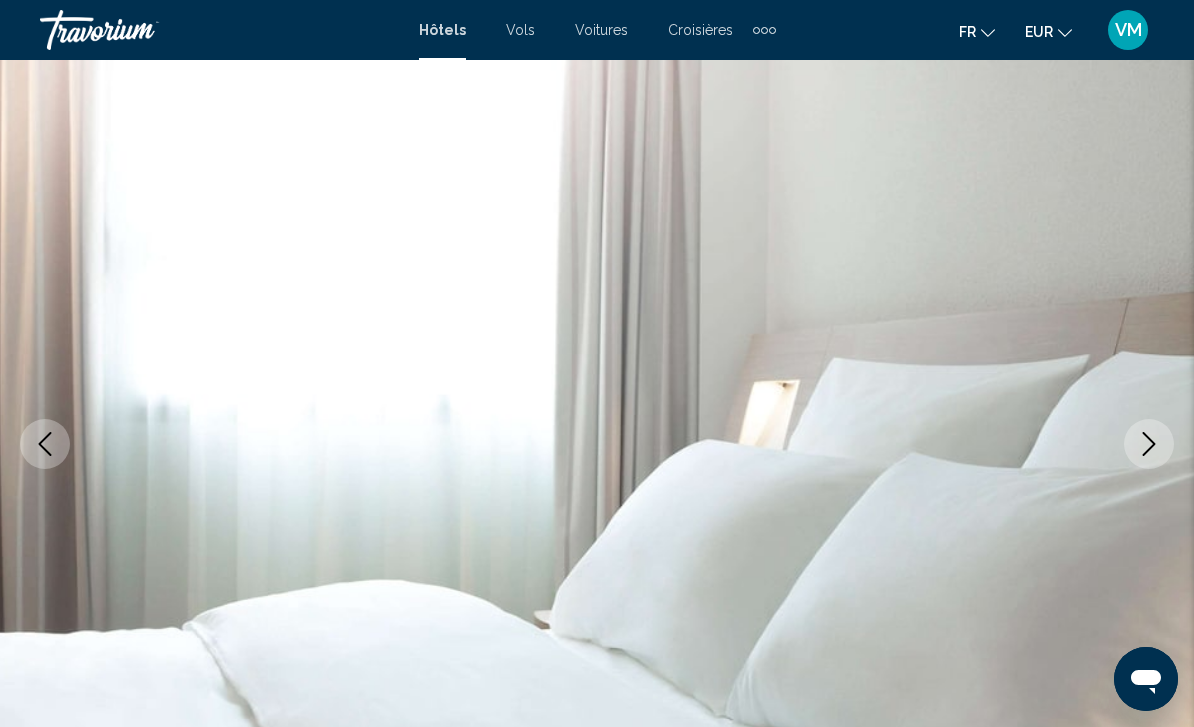 click at bounding box center (1149, 444) 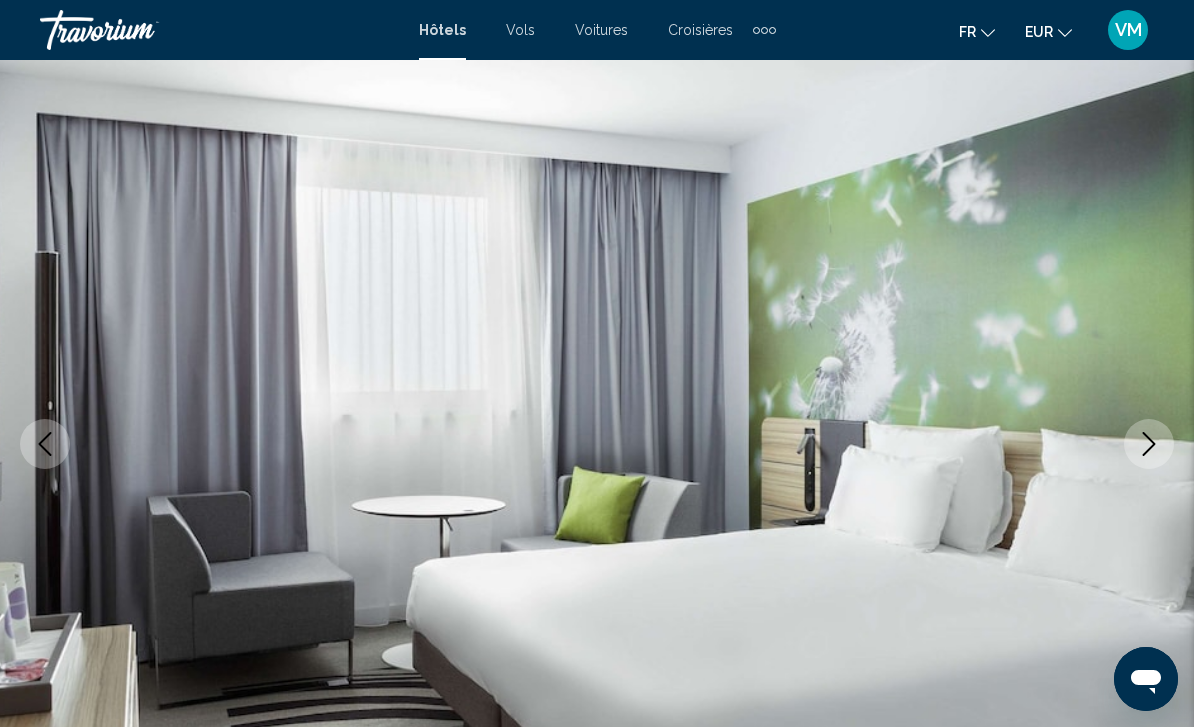 click at bounding box center (1149, 444) 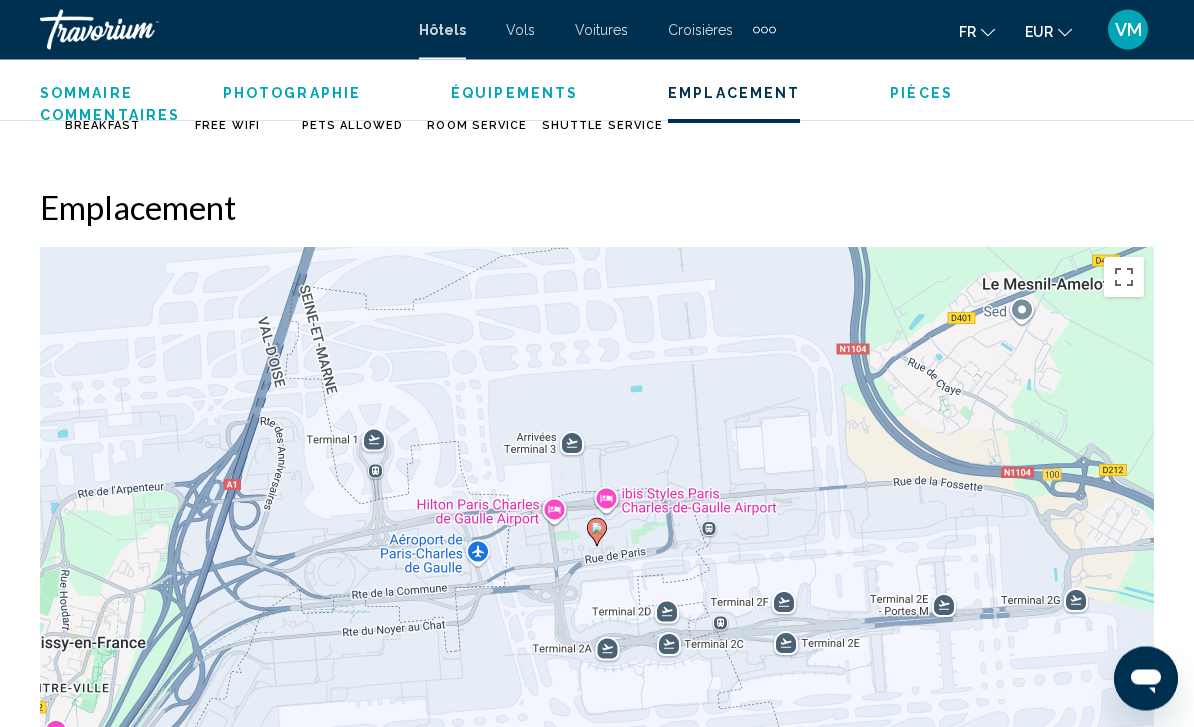 scroll, scrollTop: 2179, scrollLeft: 0, axis: vertical 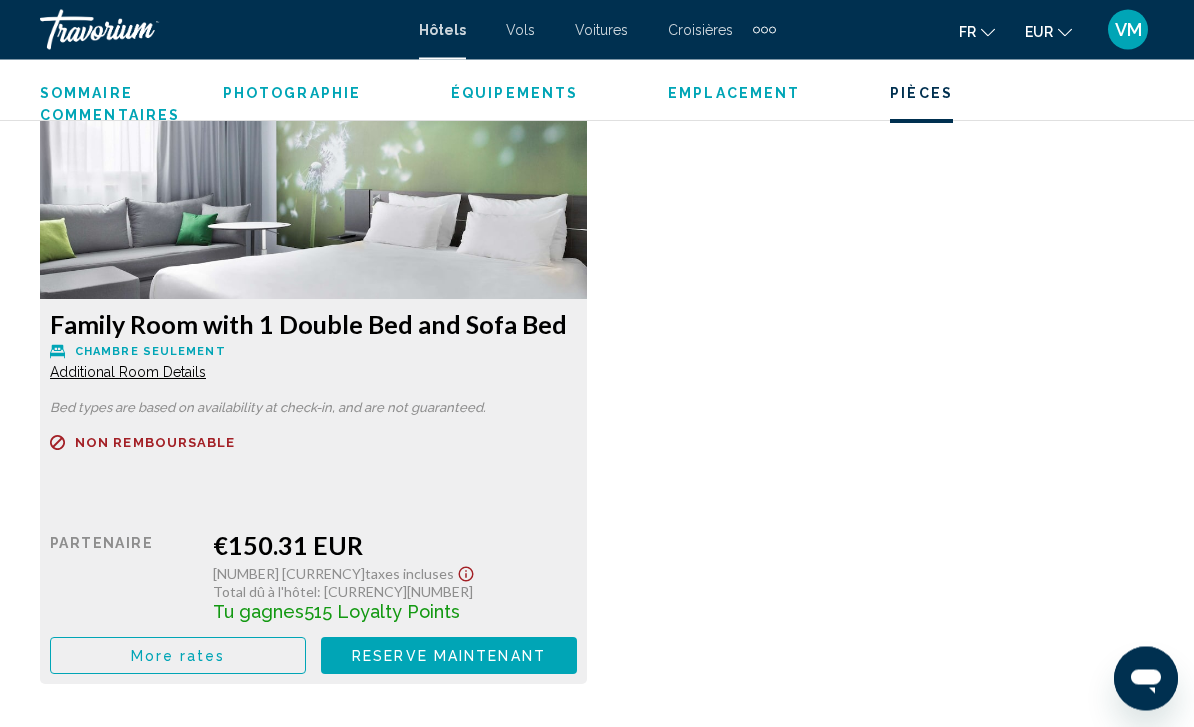 click on "Reserve maintenant" at bounding box center [449, 657] 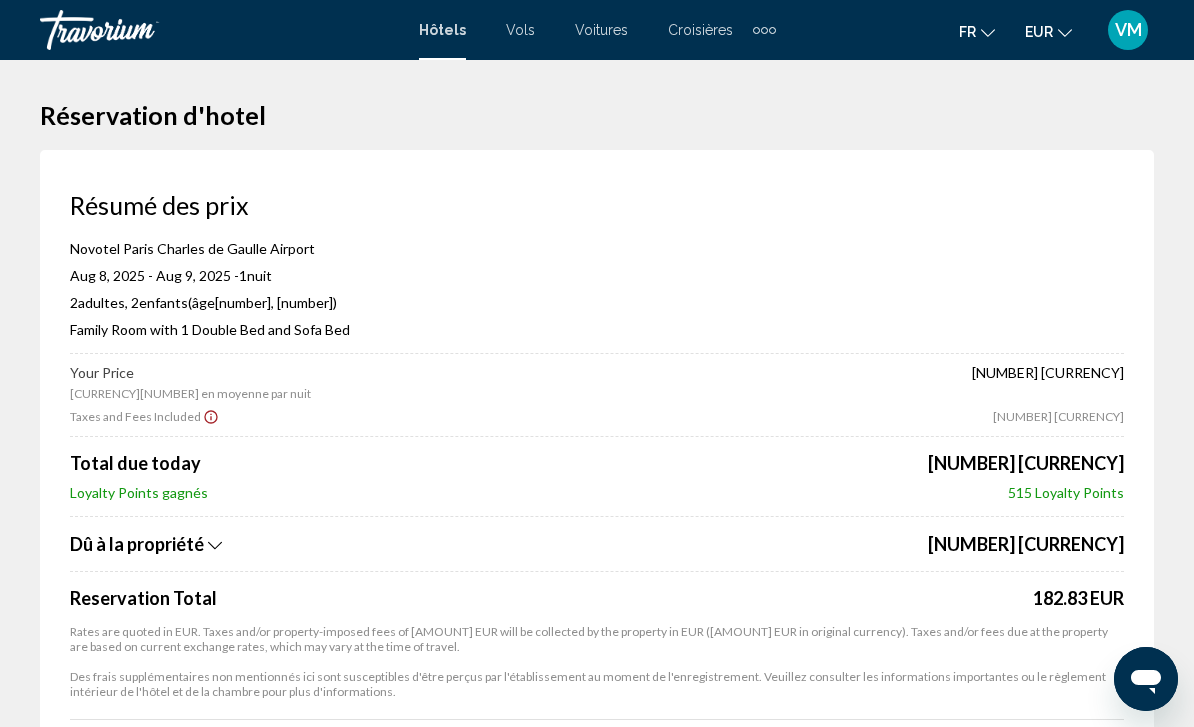 scroll, scrollTop: 34, scrollLeft: 0, axis: vertical 